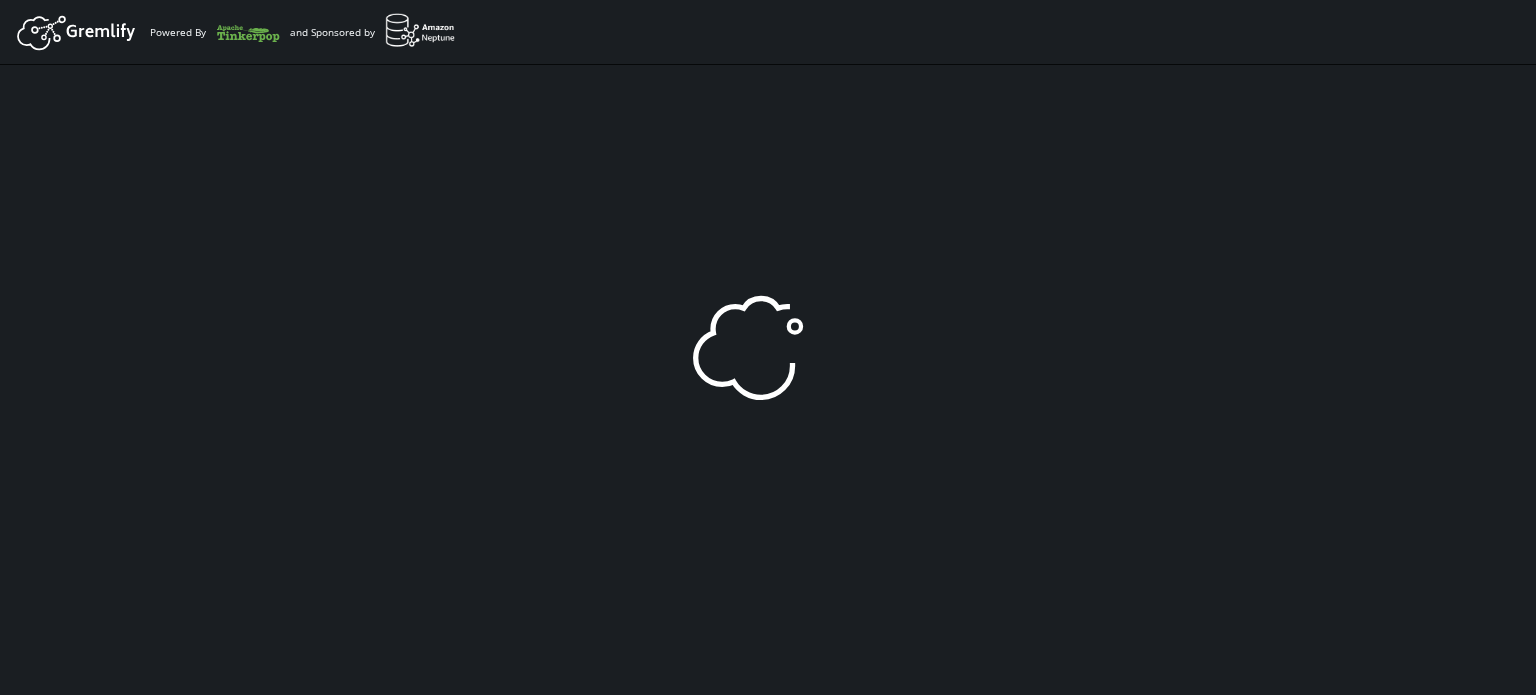 scroll, scrollTop: 0, scrollLeft: 0, axis: both 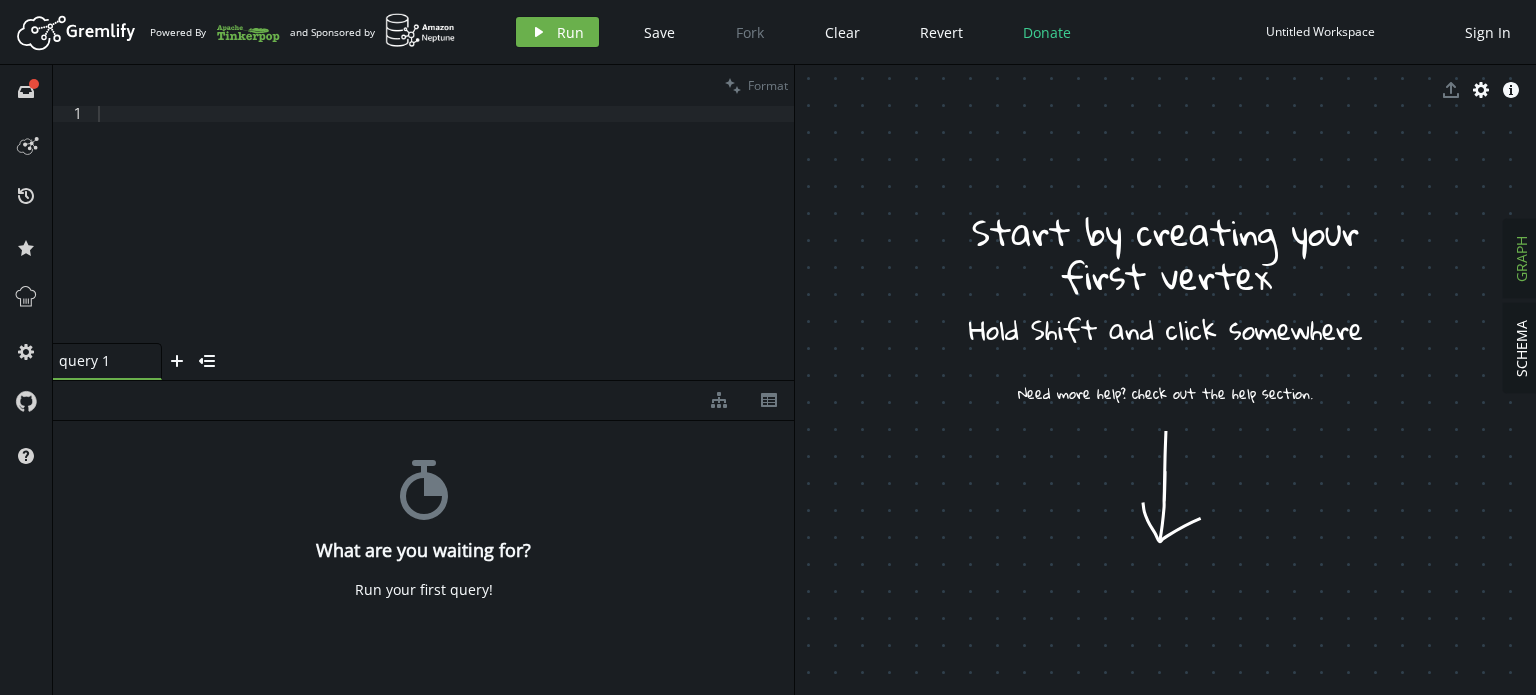 click at bounding box center (444, 240) 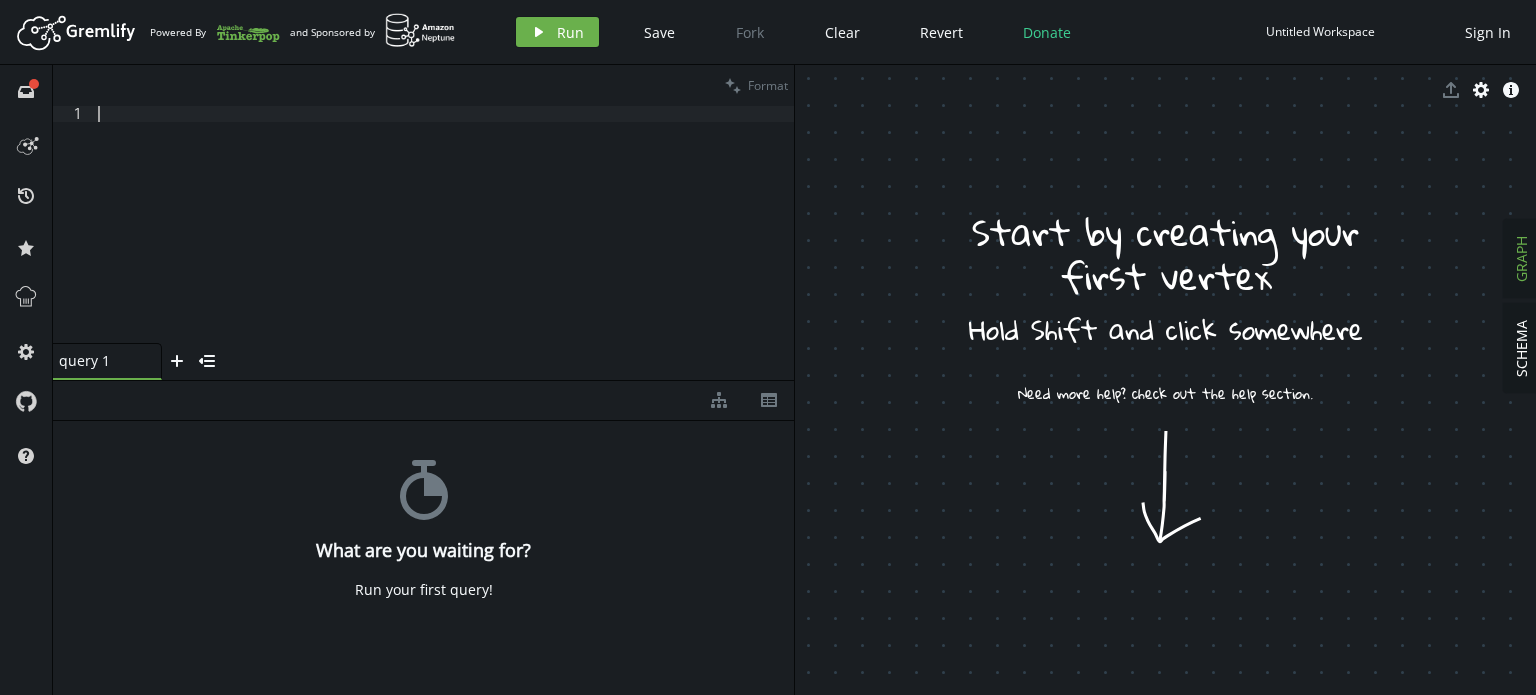 paste on "property('producto', 'despidalia')" 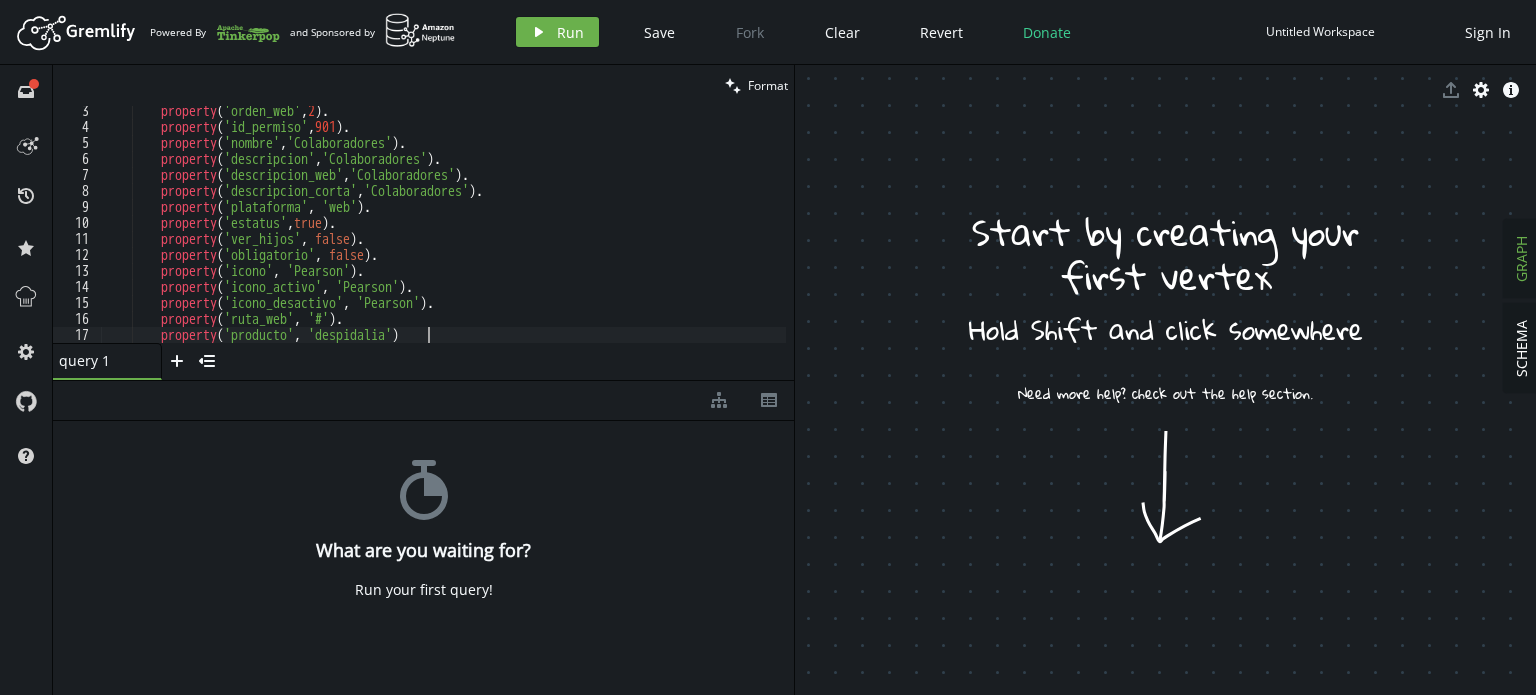 scroll, scrollTop: 35, scrollLeft: 0, axis: vertical 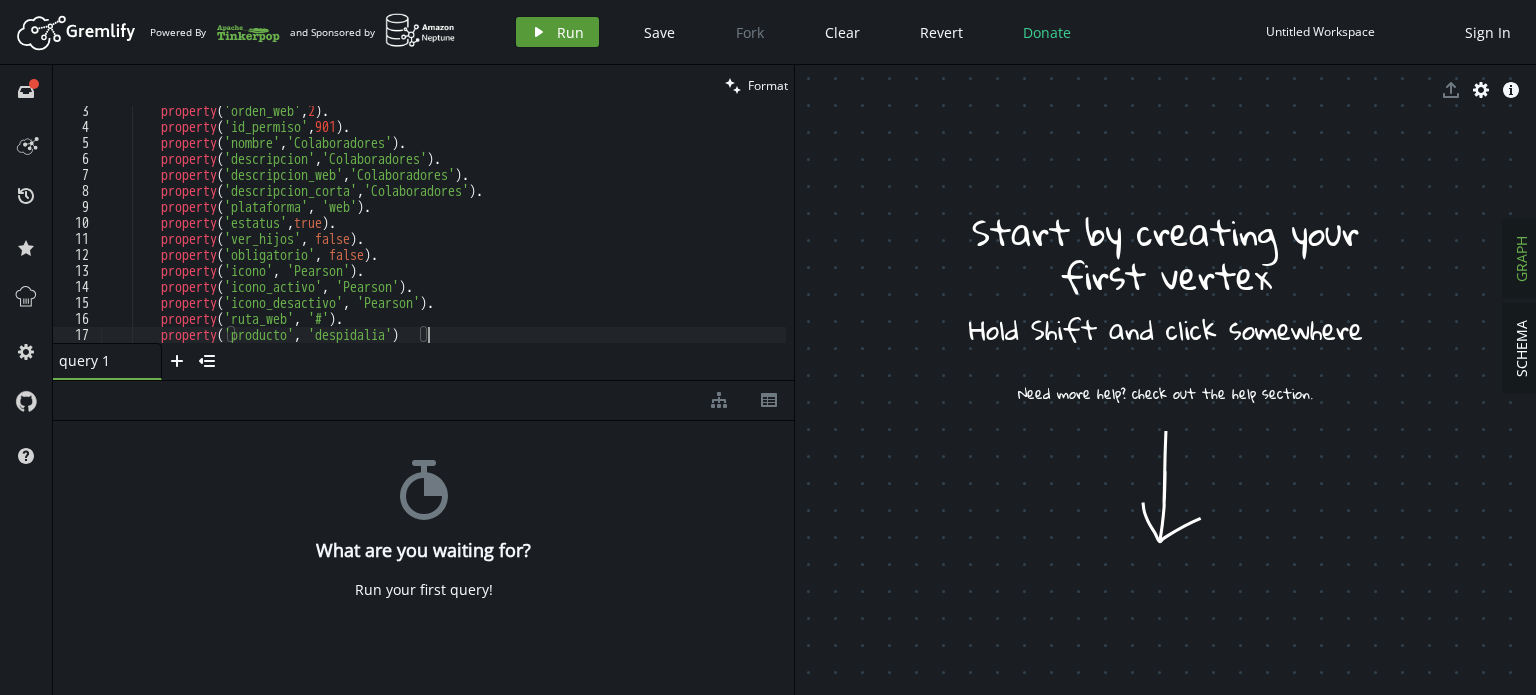 click on "Run" at bounding box center [570, 32] 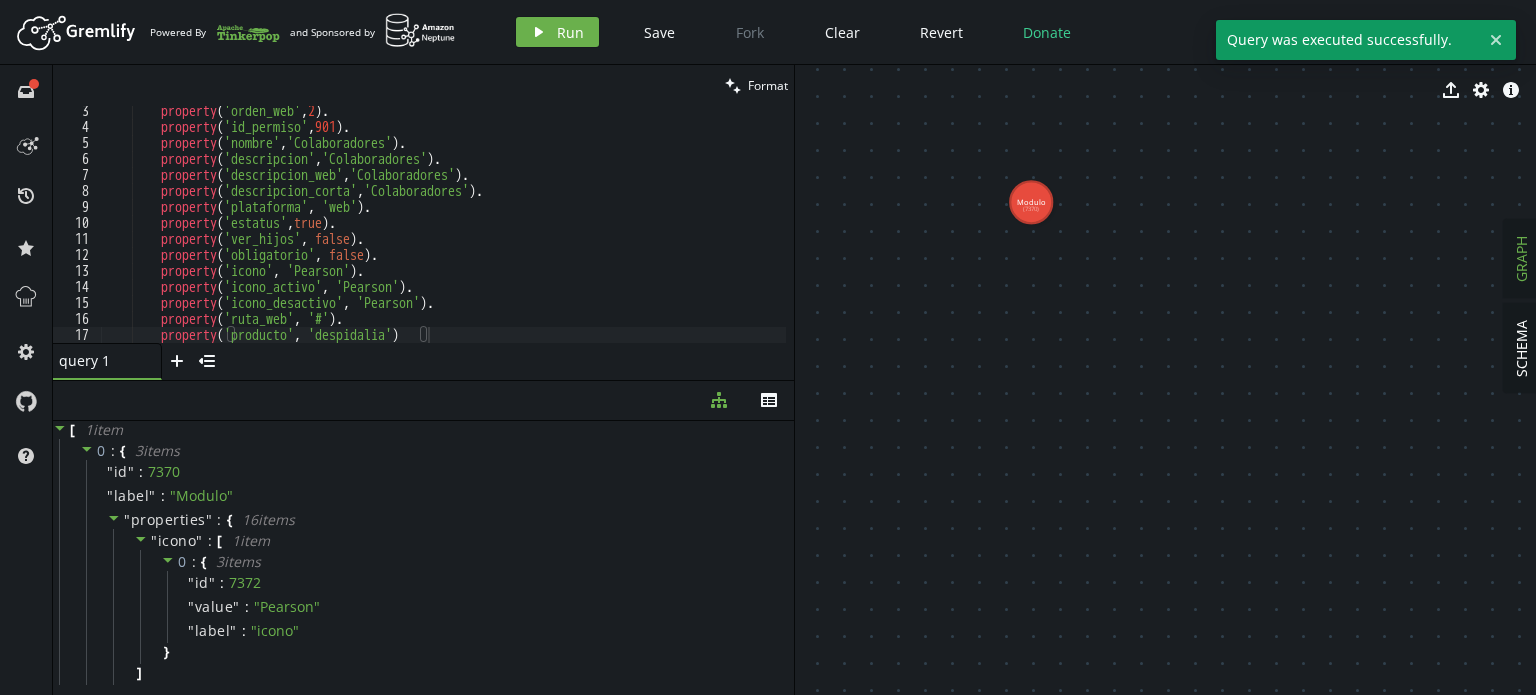 drag, startPoint x: 954, startPoint y: 334, endPoint x: 1179, endPoint y: 460, distance: 257.87787 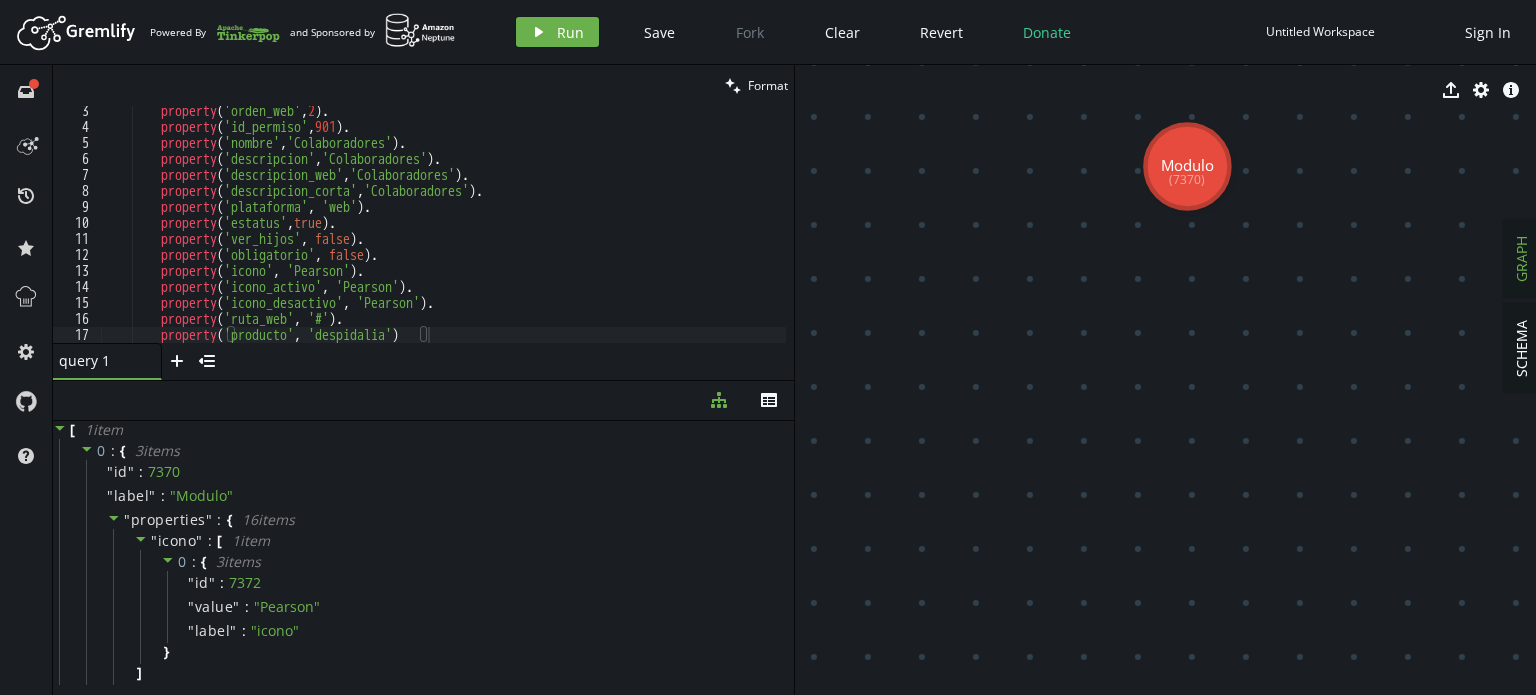 drag, startPoint x: 1043, startPoint y: 246, endPoint x: 1182, endPoint y: 211, distance: 143.33876 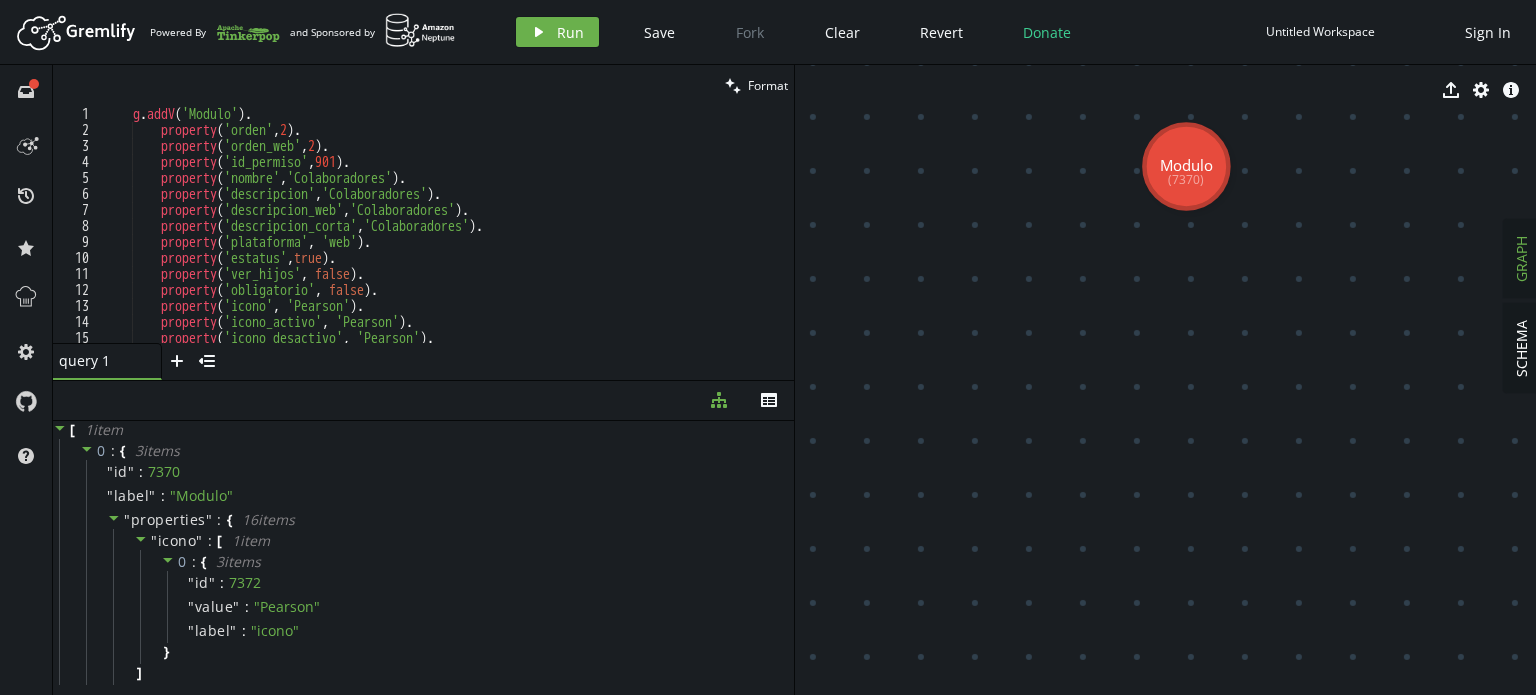 scroll, scrollTop: 35, scrollLeft: 0, axis: vertical 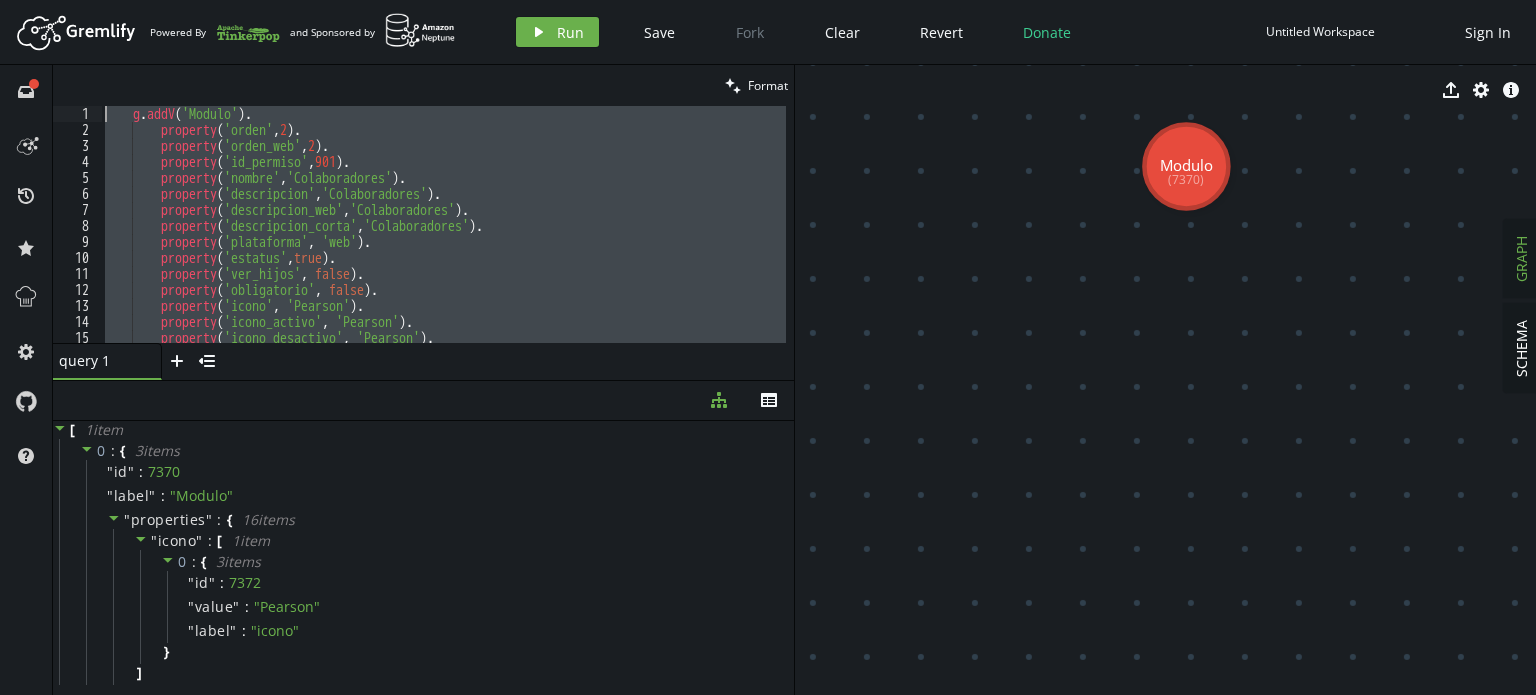 drag, startPoint x: 500, startPoint y: 327, endPoint x: 113, endPoint y: 111, distance: 443.1986 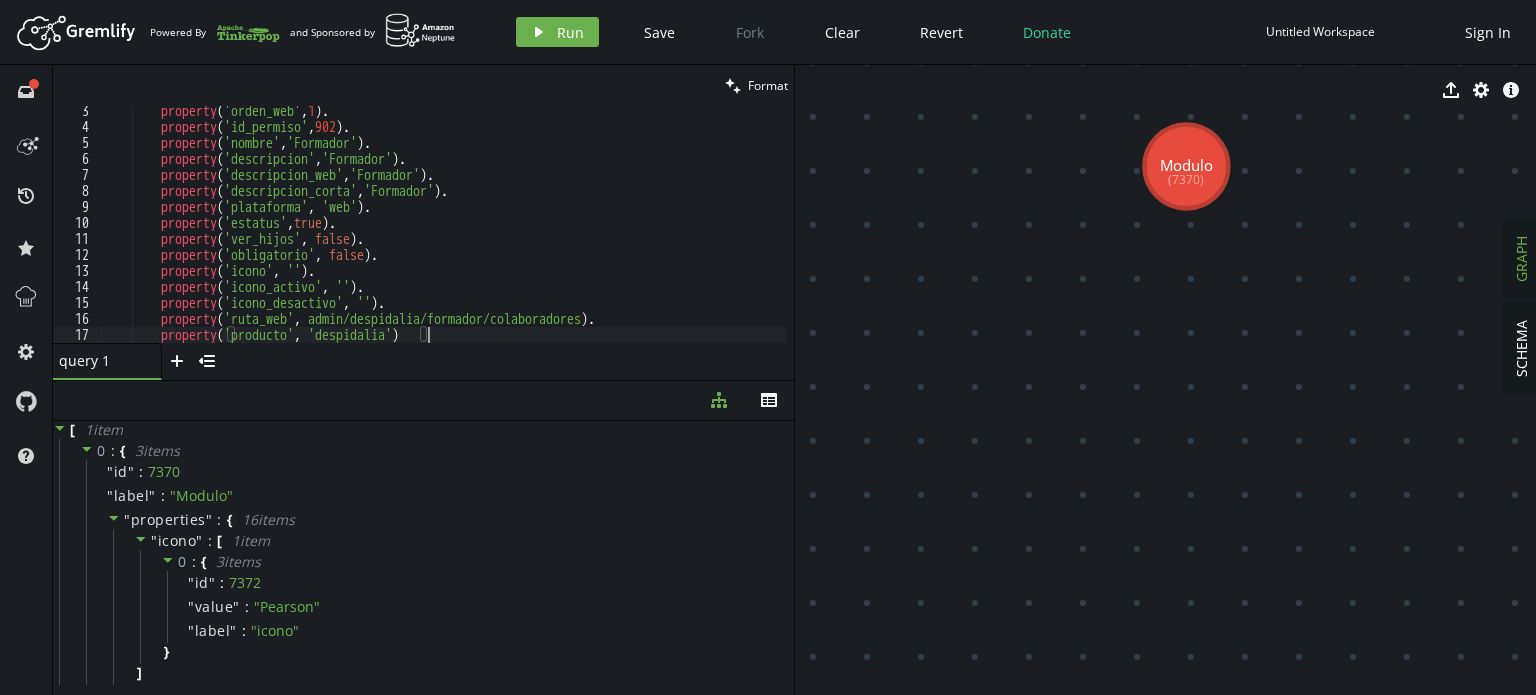 scroll, scrollTop: 35, scrollLeft: 0, axis: vertical 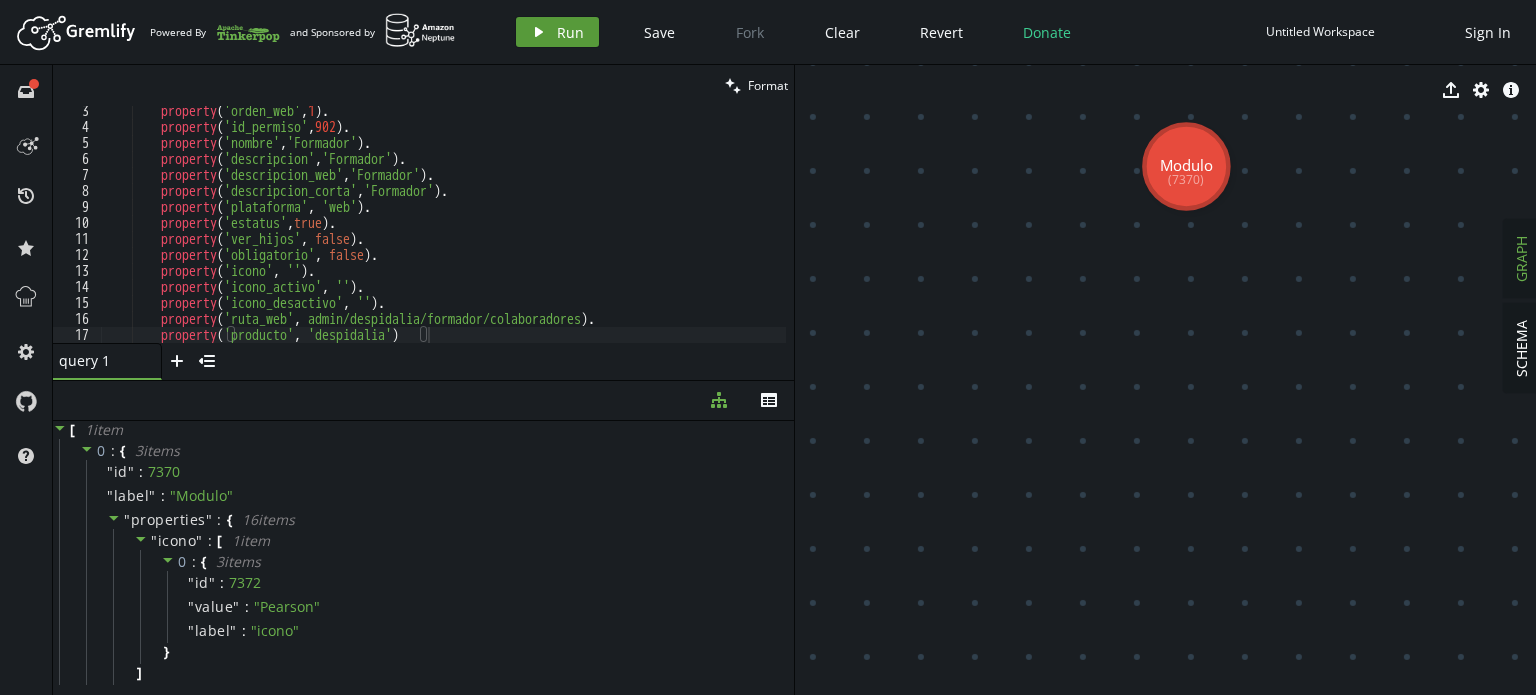 click on "play Run" at bounding box center (557, 32) 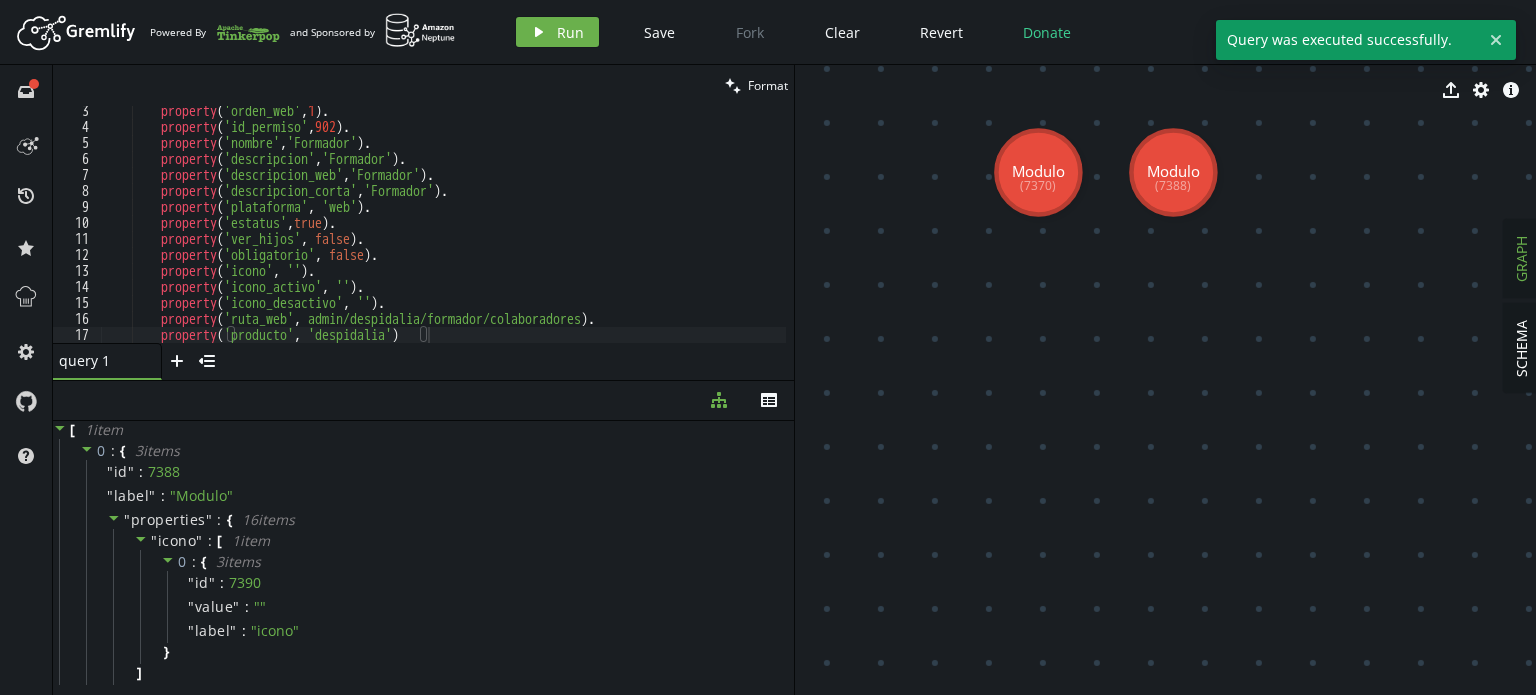 drag, startPoint x: 1235, startPoint y: 346, endPoint x: 1160, endPoint y: 347, distance: 75.00667 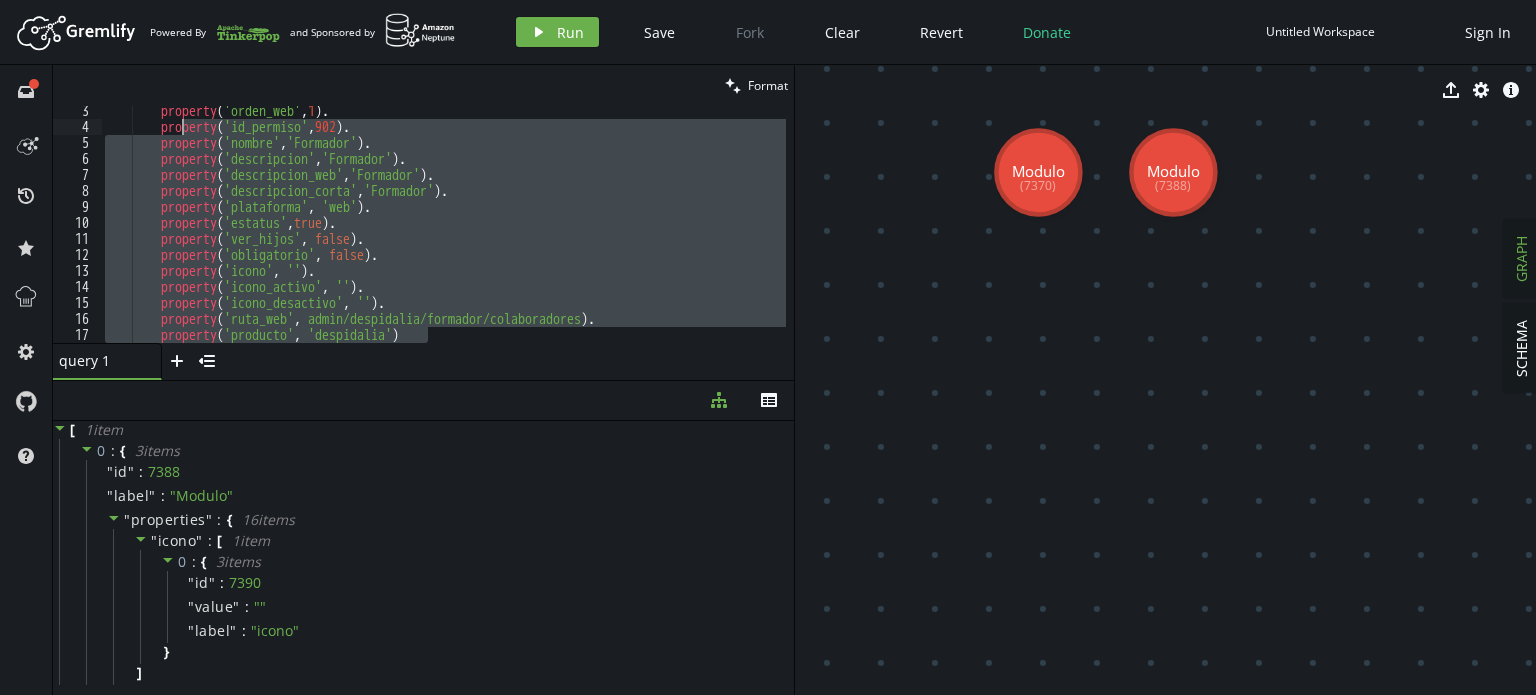 scroll, scrollTop: 0, scrollLeft: 0, axis: both 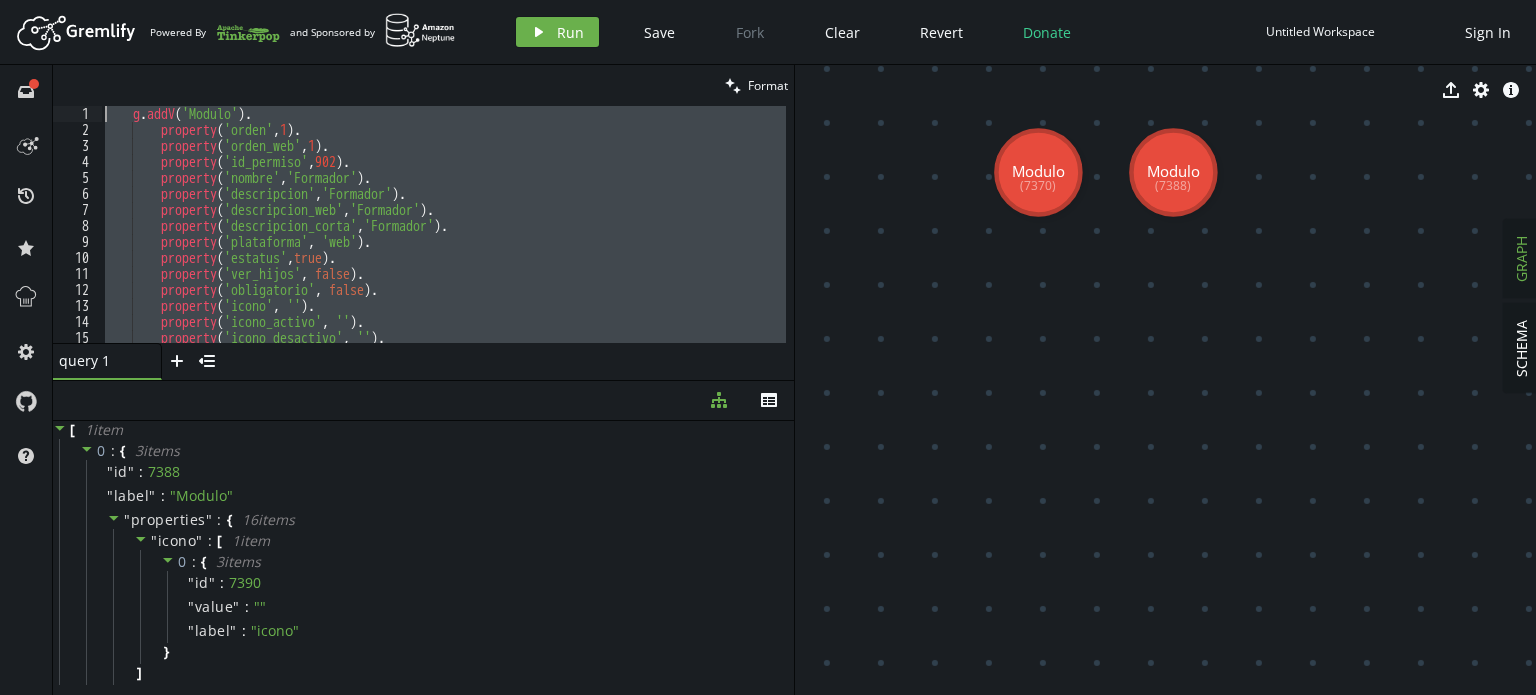 drag, startPoint x: 456, startPoint y: 341, endPoint x: 63, endPoint y: 118, distance: 451.8606 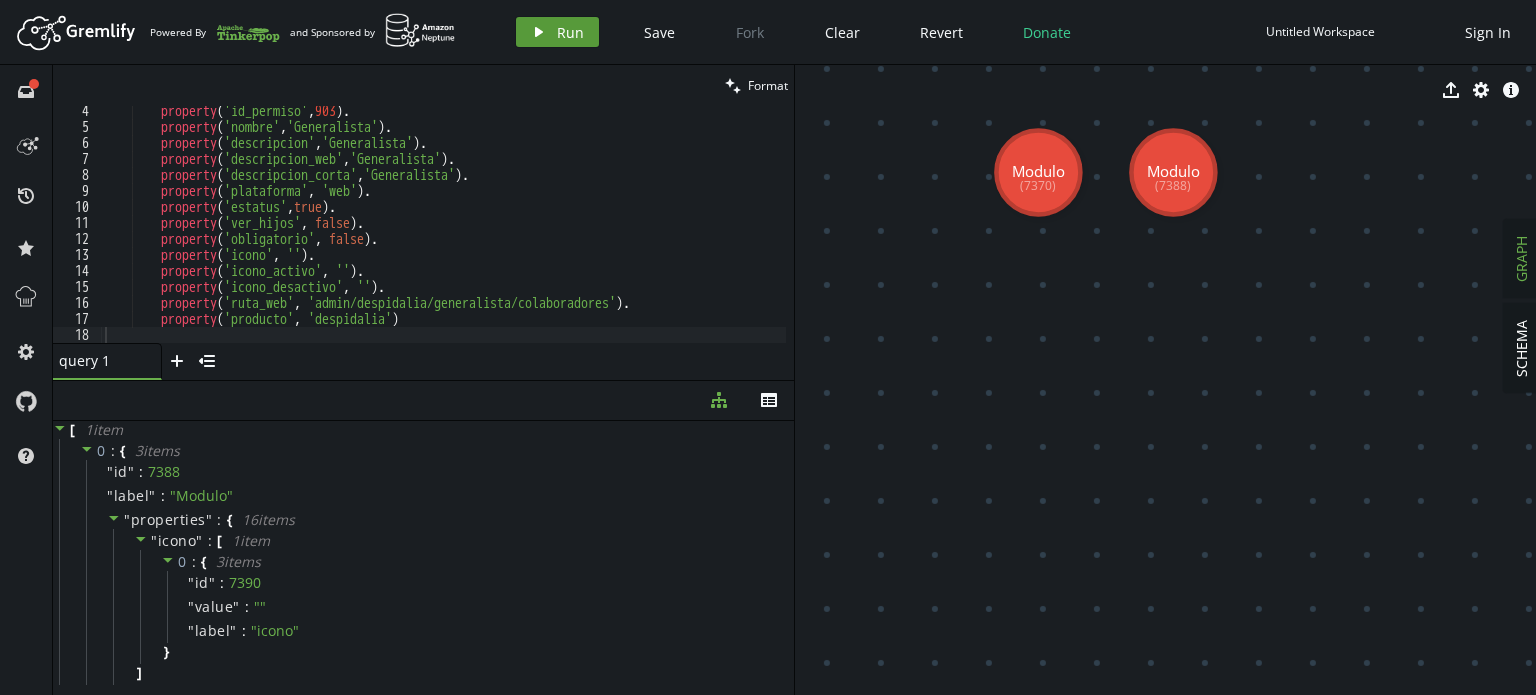 click on "Run" at bounding box center (570, 32) 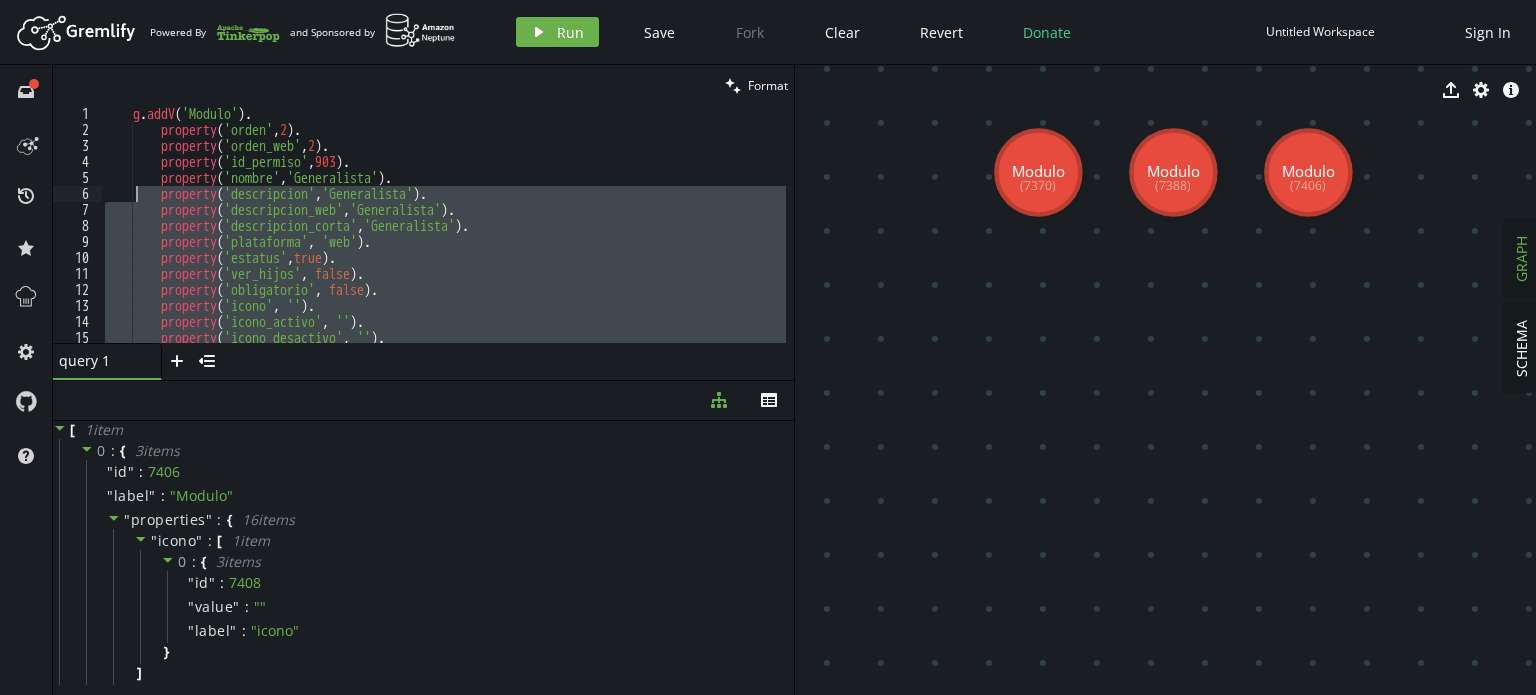 scroll, scrollTop: 0, scrollLeft: 0, axis: both 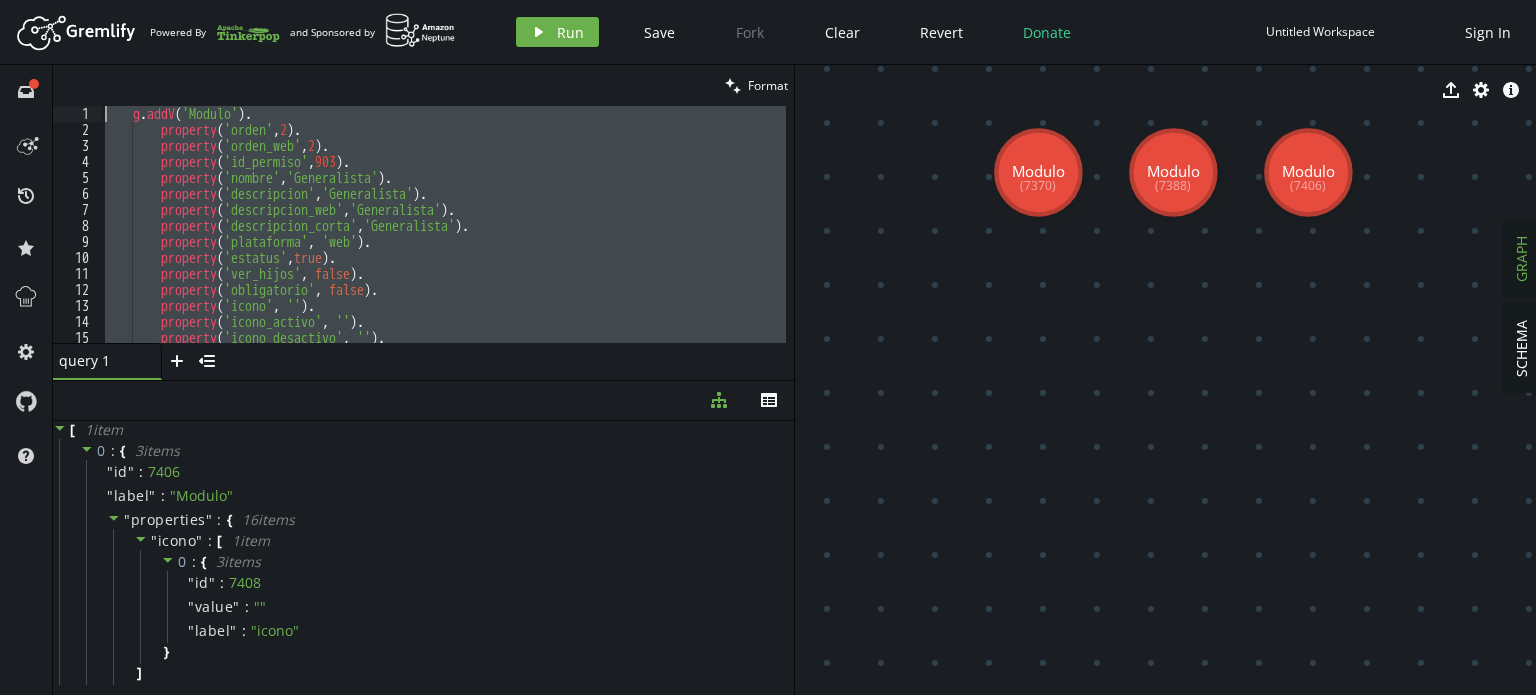 drag, startPoint x: 443, startPoint y: 326, endPoint x: 69, endPoint y: 79, distance: 448.20197 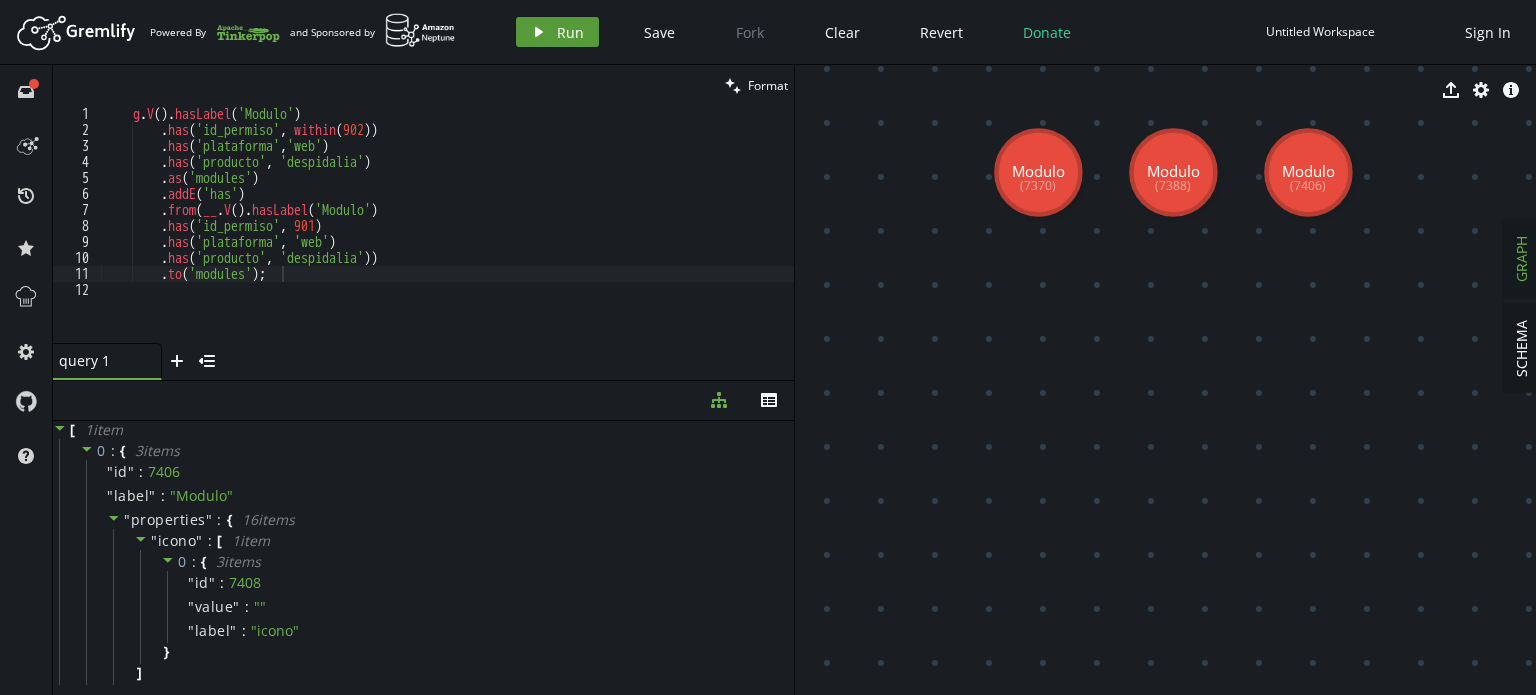 click on "play Run" at bounding box center [557, 32] 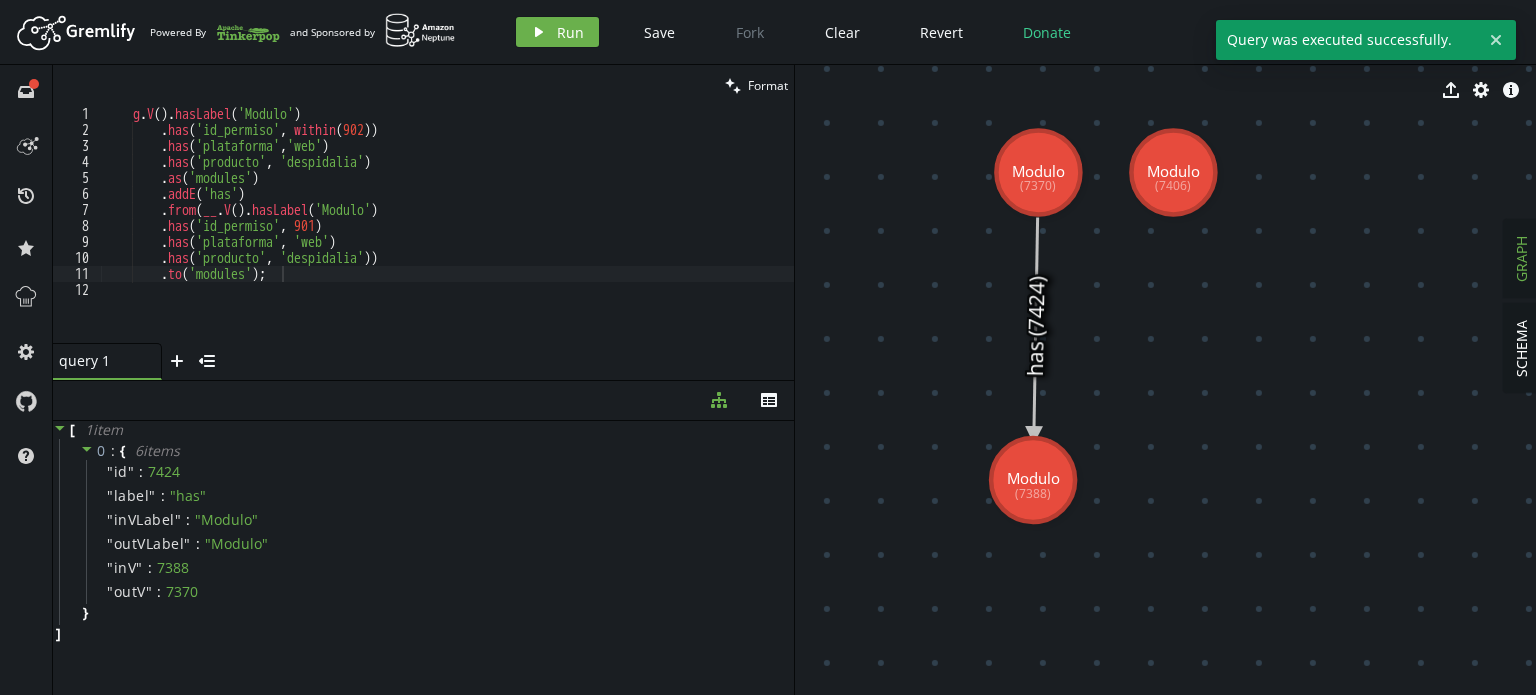 drag, startPoint x: 1040, startPoint y: 363, endPoint x: 1033, endPoint y: 480, distance: 117.20921 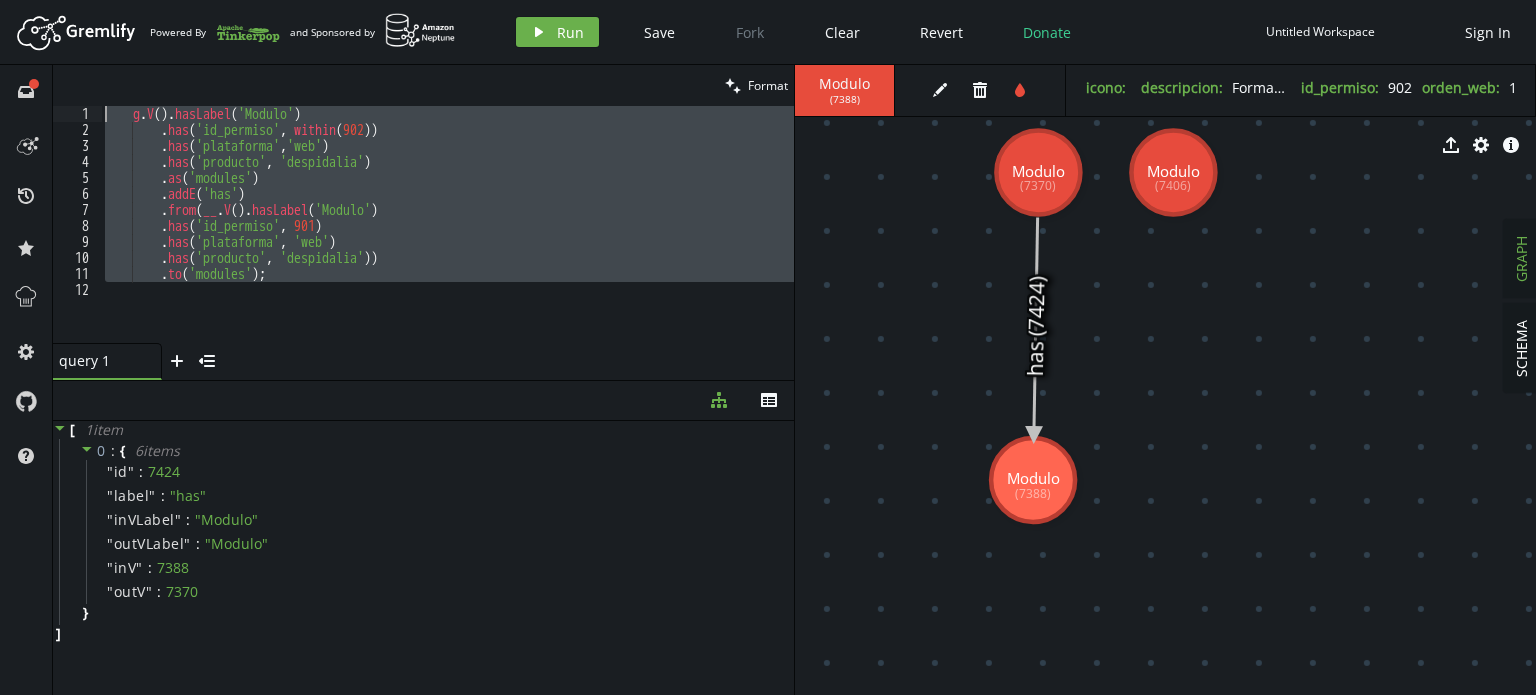 drag, startPoint x: 283, startPoint y: 276, endPoint x: 0, endPoint y: 94, distance: 336.4714 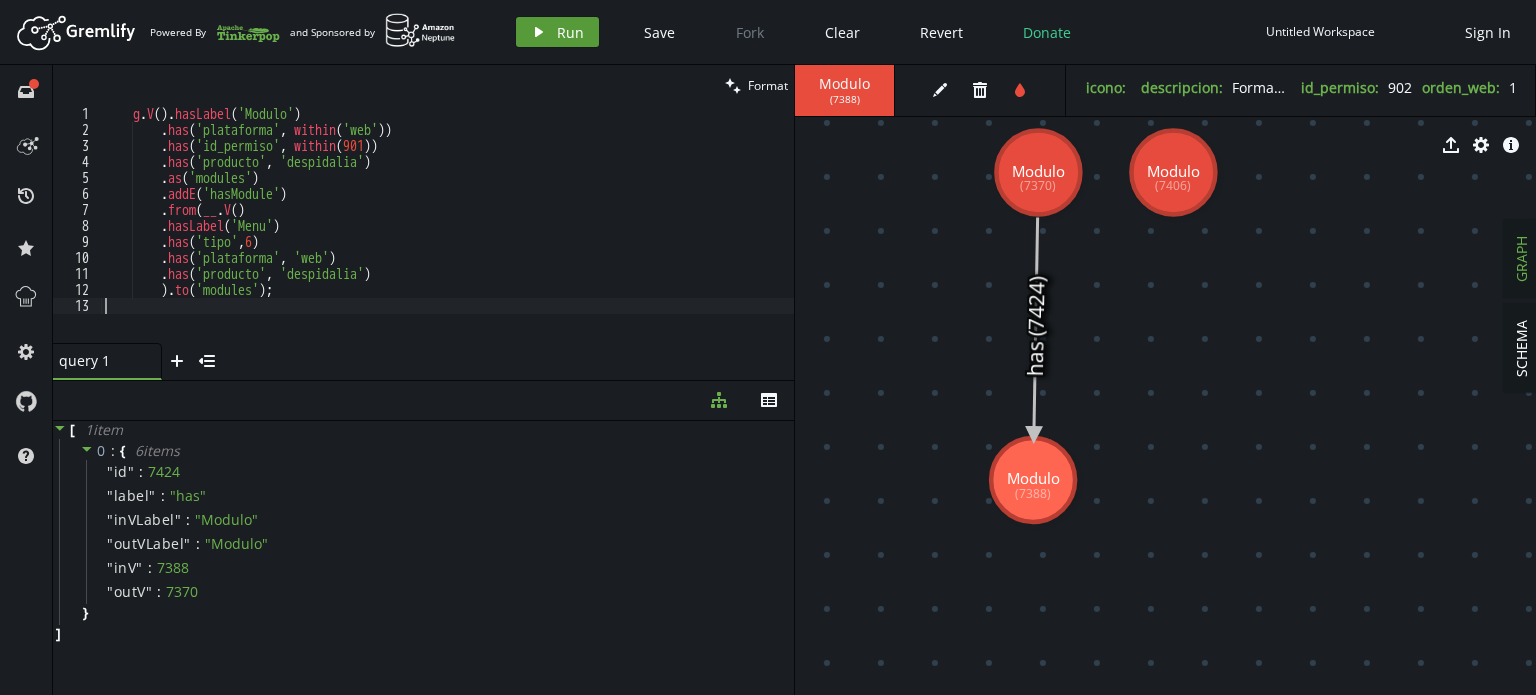 click on "play" 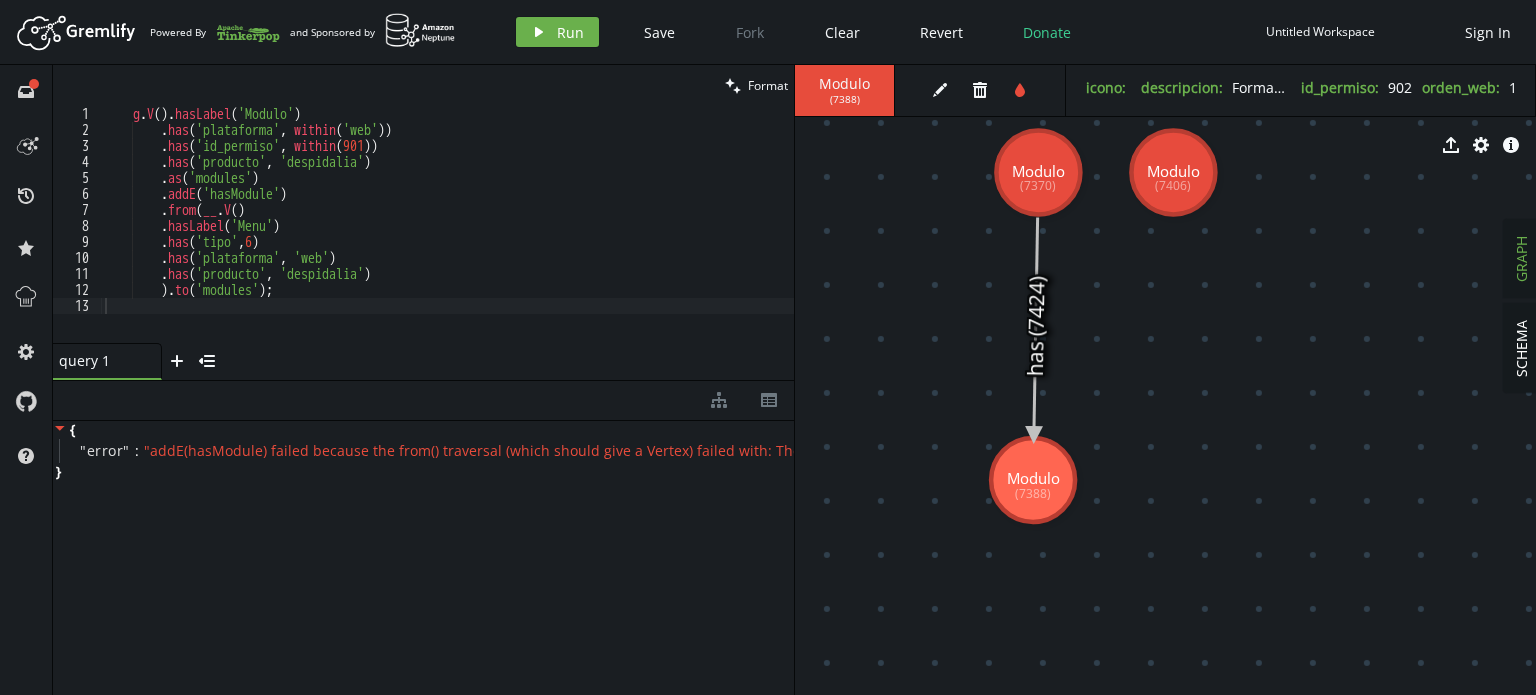 click on "g . V ( ) . hasLabel ( 'Modulo' ) . has ( 'plataforma' , within ( 'web' )) . has ( 'id_permiso' , within ( 901 )) . has ( 'producto' , 'despidalia' ) . as ( 'modules' ) . addE ( 'hasModule' ) . from ( __ . V ( ) . hasLabel ( 'Menu' ) . has ( 'tipo' , 6 ) . has ( 'plataforma' , 'web' ) . has ( 'producto' , 'despidalia' ) ) . to ( 'modules' ) ;" at bounding box center [447, 240] 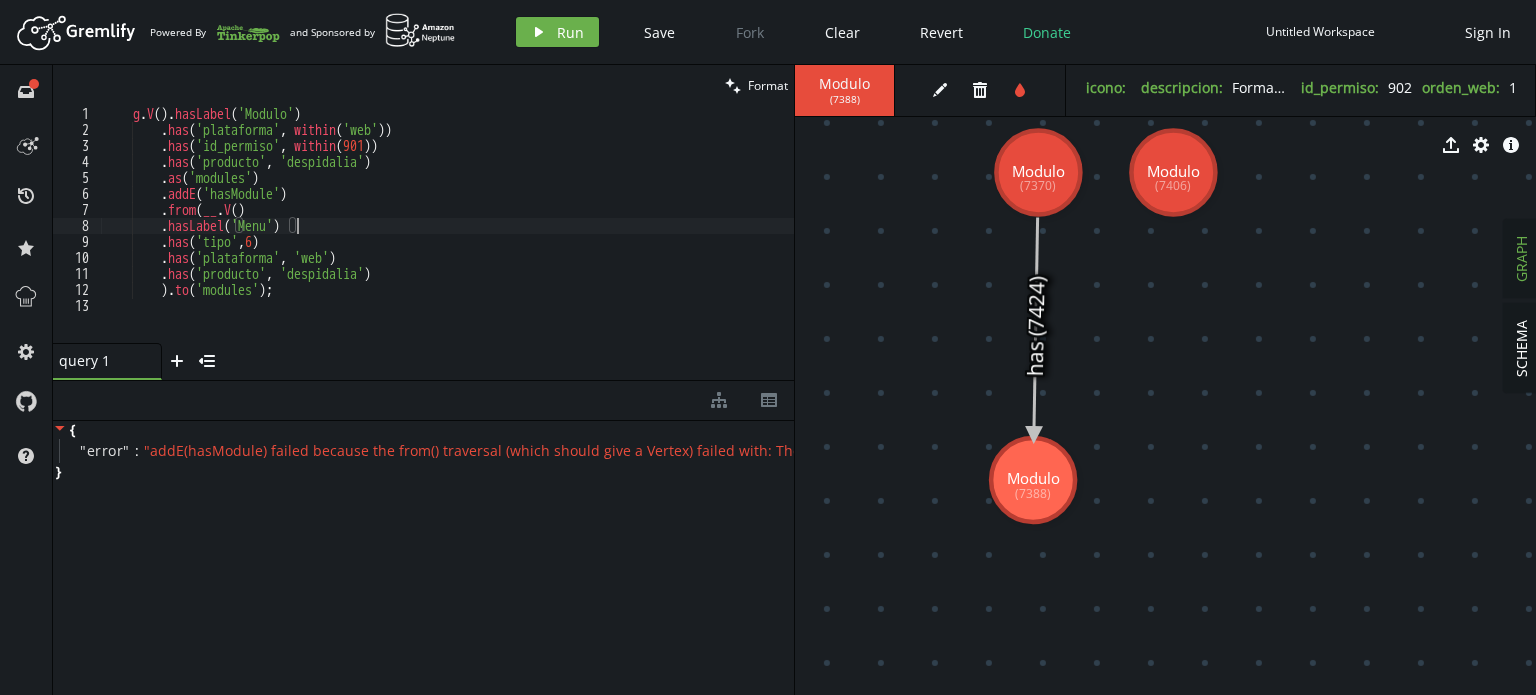 click on "g . V ( ) . hasLabel ( 'Modulo' ) . has ( 'plataforma' , within ( 'web' )) . has ( 'id_permiso' , within ( 901 )) . has ( 'producto' , 'despidalia' ) . as ( 'modules' ) . addE ( 'hasModule' ) . from ( __ . V ( ) . hasLabel ( 'Menu' ) . has ( 'tipo' , 6 ) . has ( 'plataforma' , 'web' ) . has ( 'producto' , 'despidalia' ) ) . to ( 'modules' ) ;" at bounding box center [447, 240] 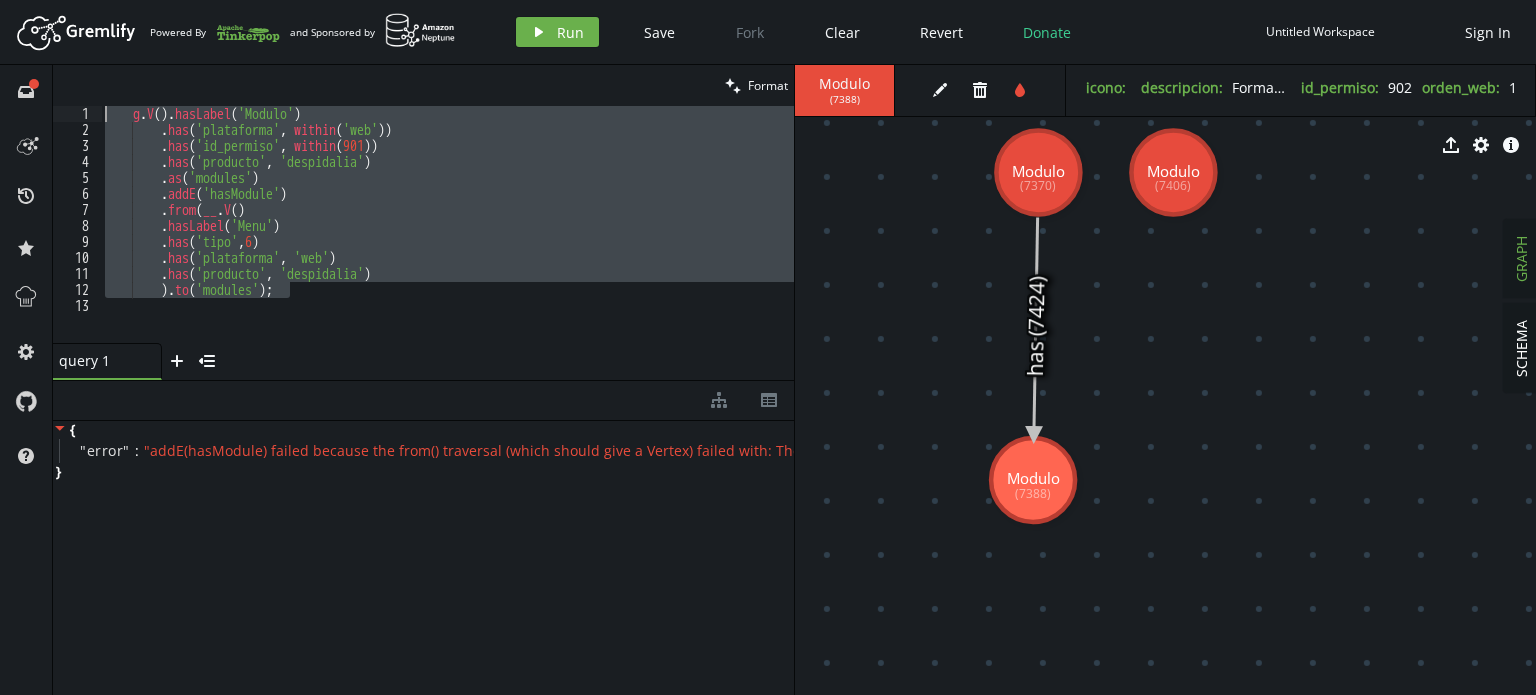drag, startPoint x: 315, startPoint y: 287, endPoint x: 0, endPoint y: 41, distance: 399.67612 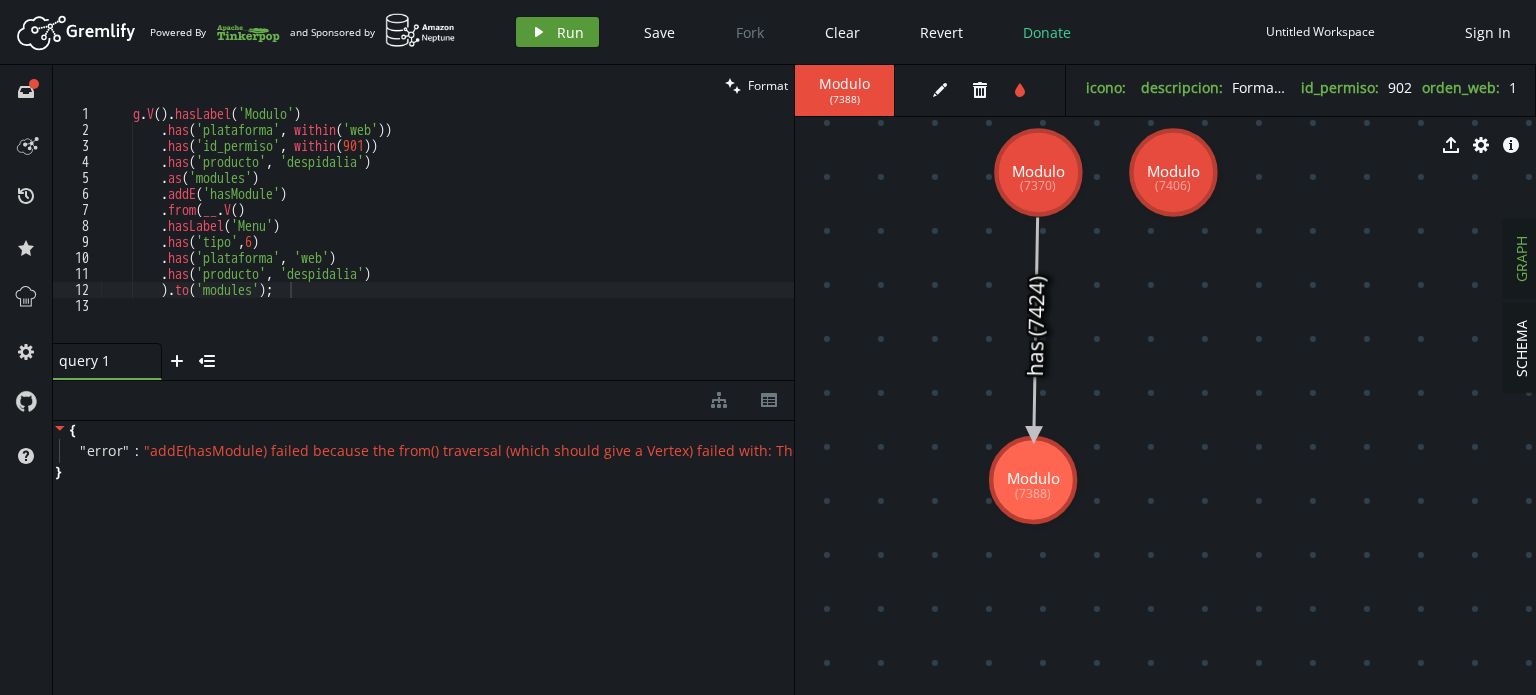 click on "play" 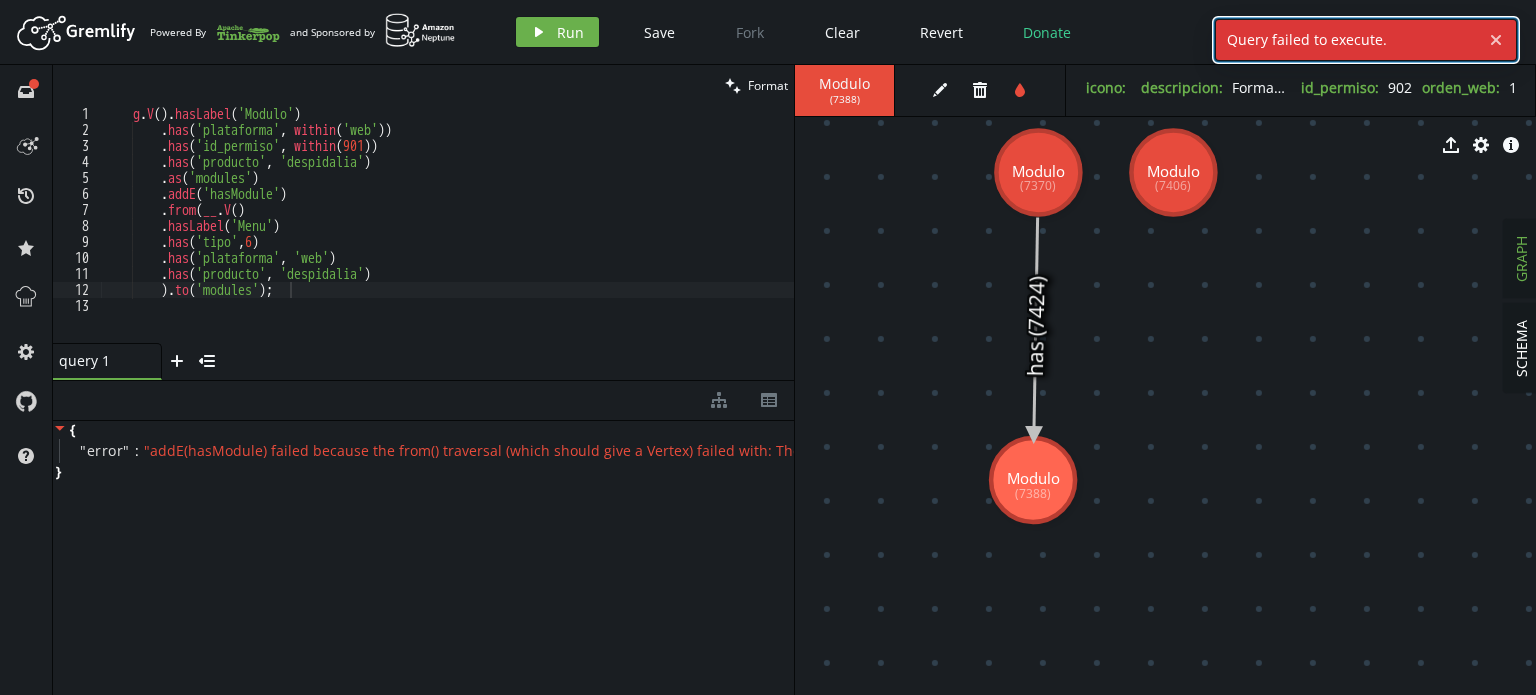 click on "Query failed to execute." at bounding box center [1348, 40] 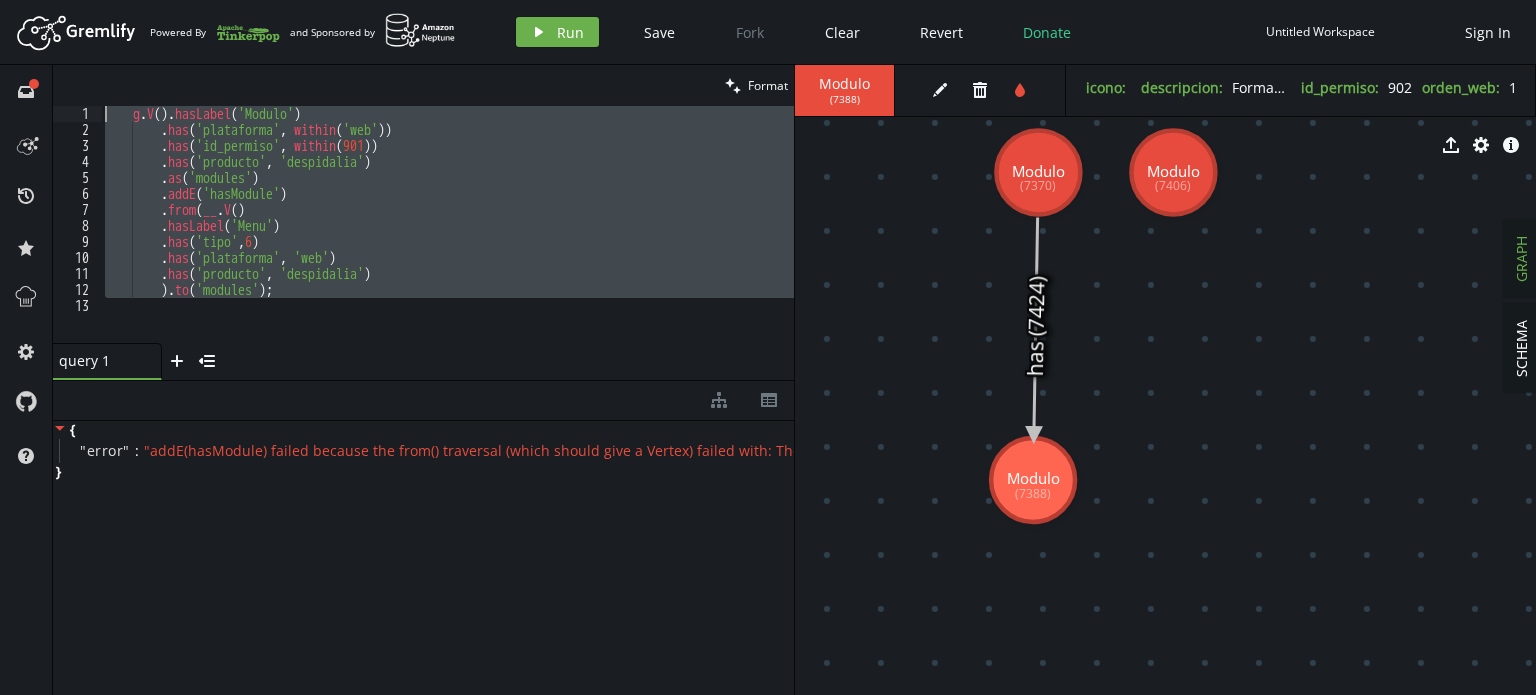 drag, startPoint x: 369, startPoint y: 299, endPoint x: 0, endPoint y: 107, distance: 415.96274 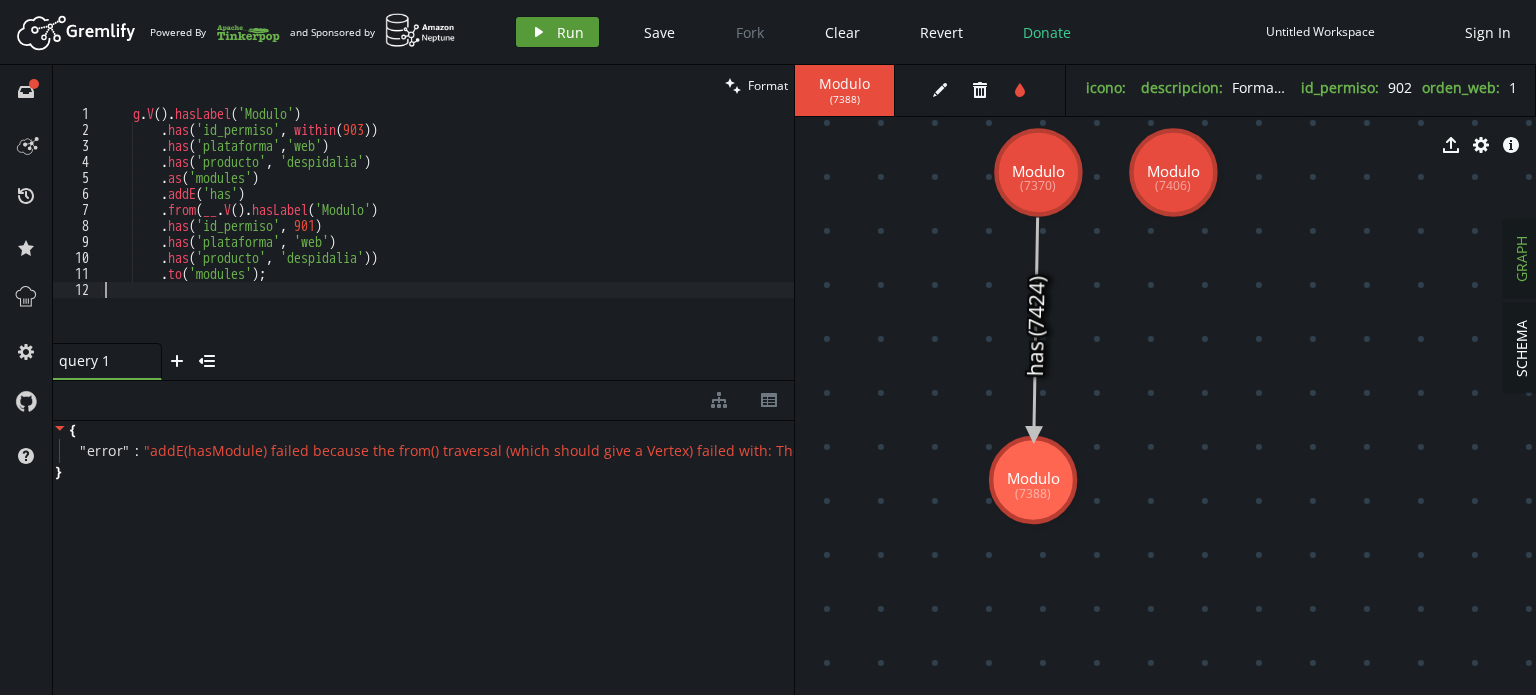 click on "play" 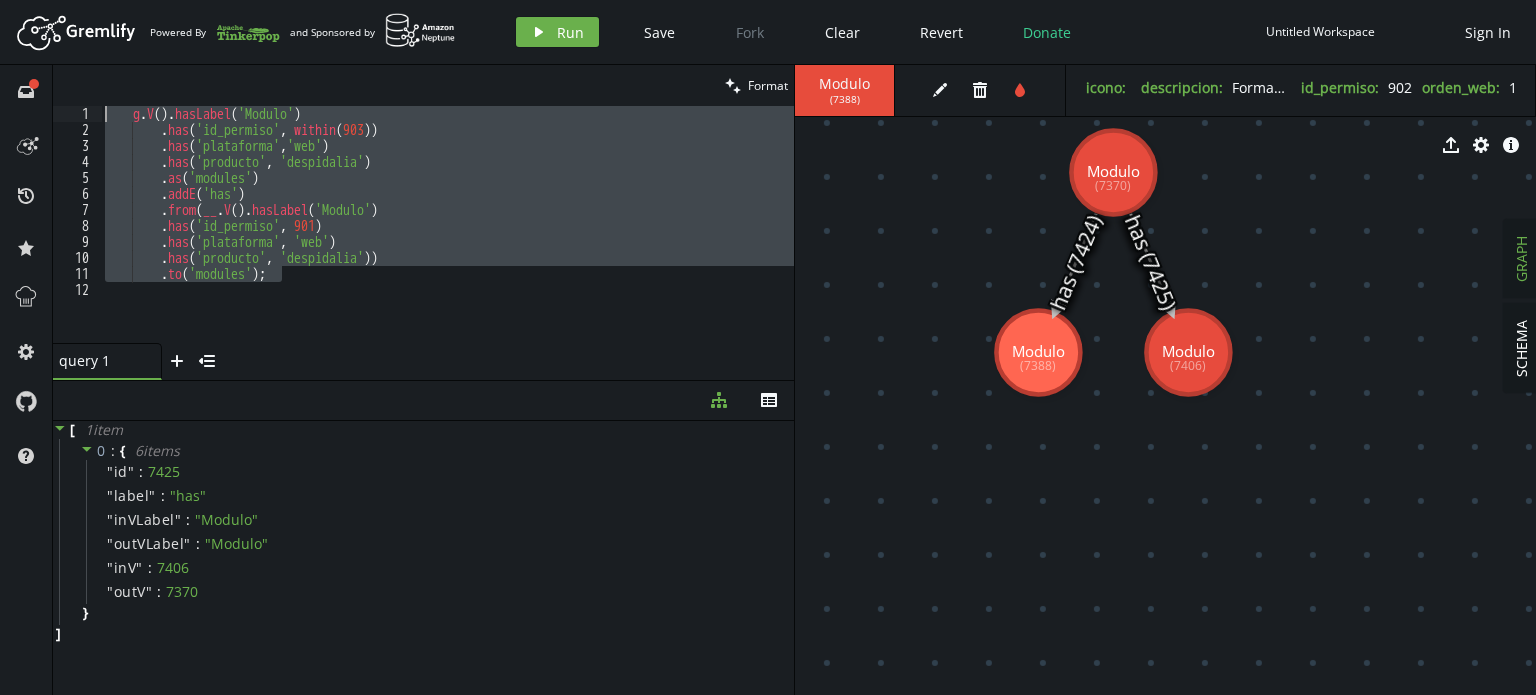 drag, startPoint x: 372, startPoint y: 279, endPoint x: 0, endPoint y: 102, distance: 411.96237 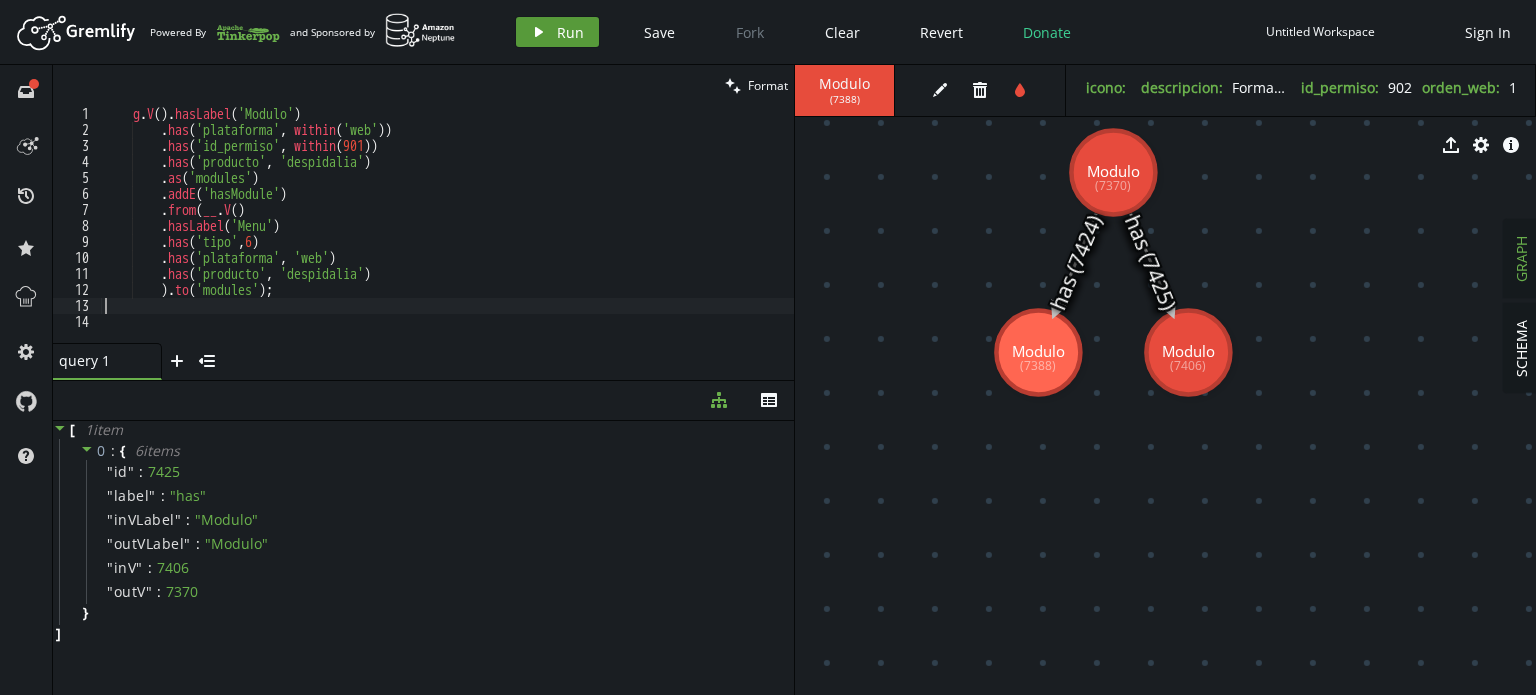 click on "Run" at bounding box center (570, 32) 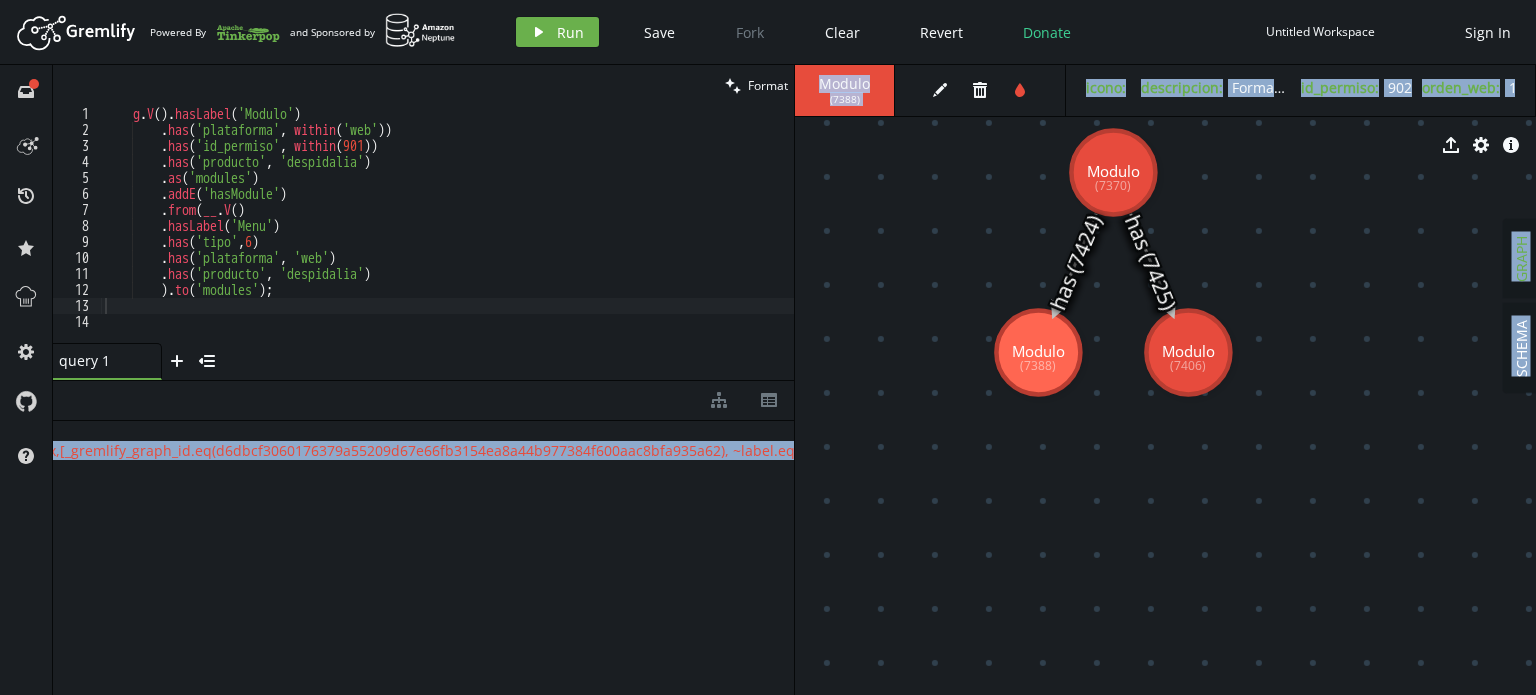 scroll, scrollTop: 0, scrollLeft: 1988, axis: horizontal 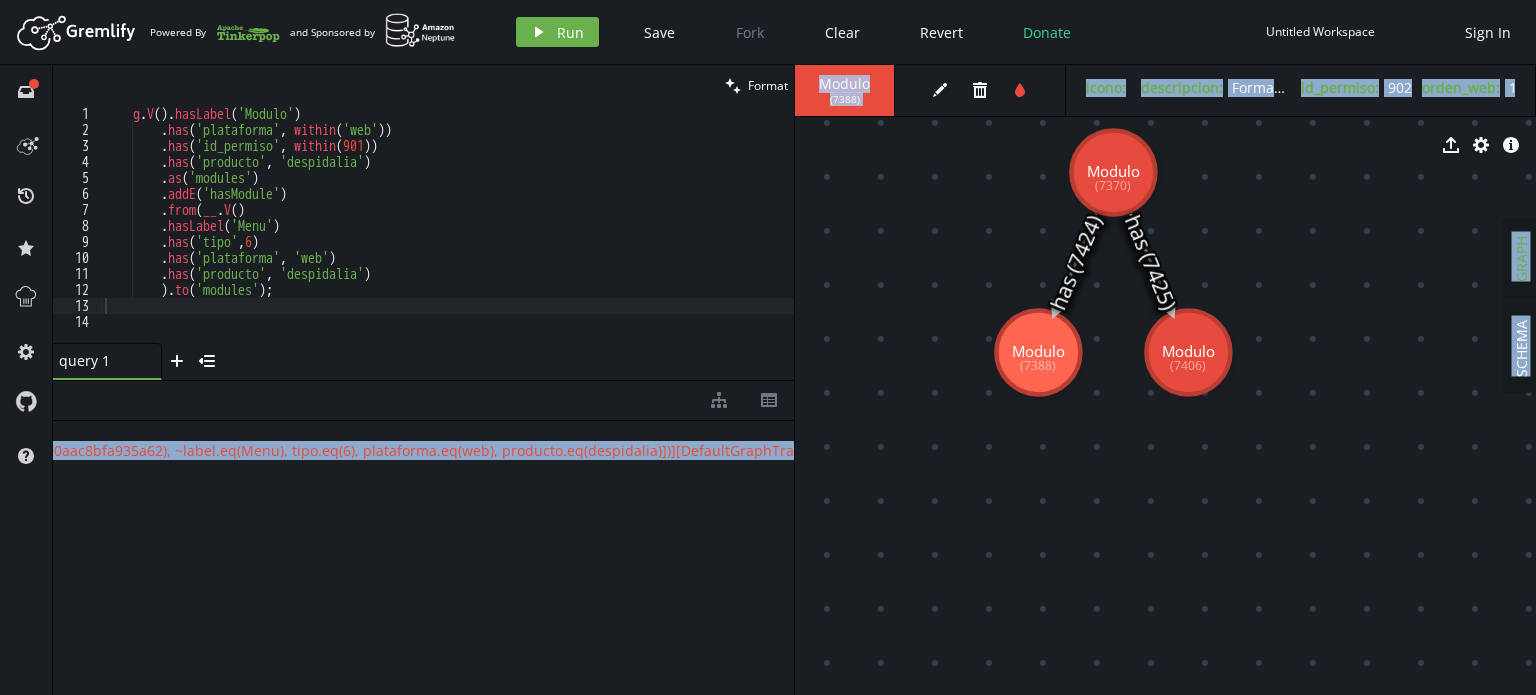 drag, startPoint x: 732, startPoint y: 454, endPoint x: 608, endPoint y: 447, distance: 124.197426 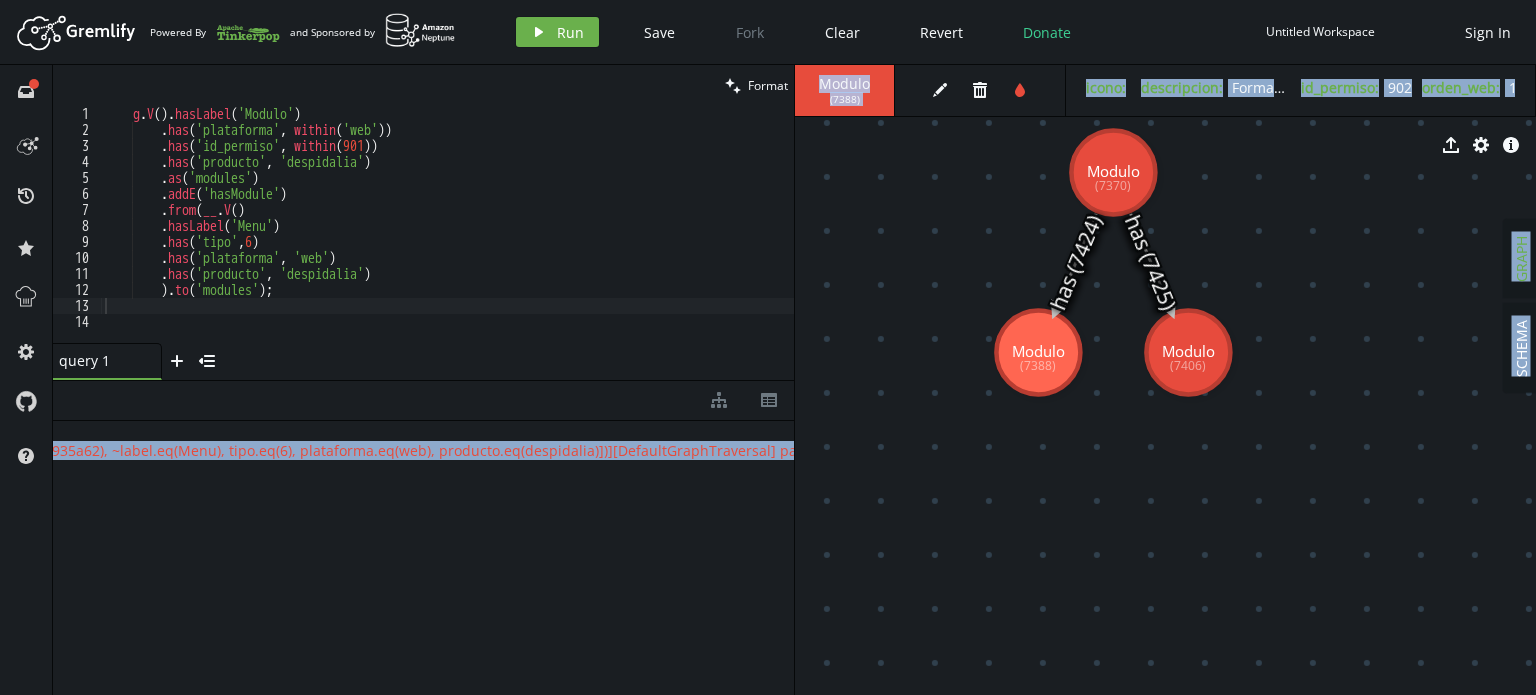 click on "{ " error " : " addE(hasModule) failed because the from() traversal (which should give a Vertex) failed with: The provided traverser does not map to a value: v[7370][TinkerVertex]->[TinkerGraphStep(vertex,[_gremlify_graph_id.eq(d6dbcf3060176379a55209d67e66fb3154ea8a44b977384f600aac8bfa935a62), ~label.eq(Menu), tipo.eq(6), plataforma.eq(web), producto.eq(despidalia)])][DefaultGraphTraversal] parent[[TinkerGraphStep(vertex,[_gremlify_graph_id.eq(d6dbcf3060176379a55209d67e66fb3154ea8a44b977384f600aac8bfa935a62), ~label.eq(Modulo), plataforma.within([web]), id_permiso.within([901]), producto.eq(despidalia)])@[modules], AddEdgeStep({label=[hasModule], ~from=[[TinkerGraphStep(vertex,[_gremlify_graph_id.eq(d6dbcf3060176379a55209d67e66fb3154ea8a44b977384f600aac8bfa935a62), ~label.eq(Menu), tipo.eq(6), plataforma.eq(web), producto.eq(despidalia)])]], ~to=[[SelectOneStep(last,modules,null)]]})]] " }" at bounding box center (423, 553) 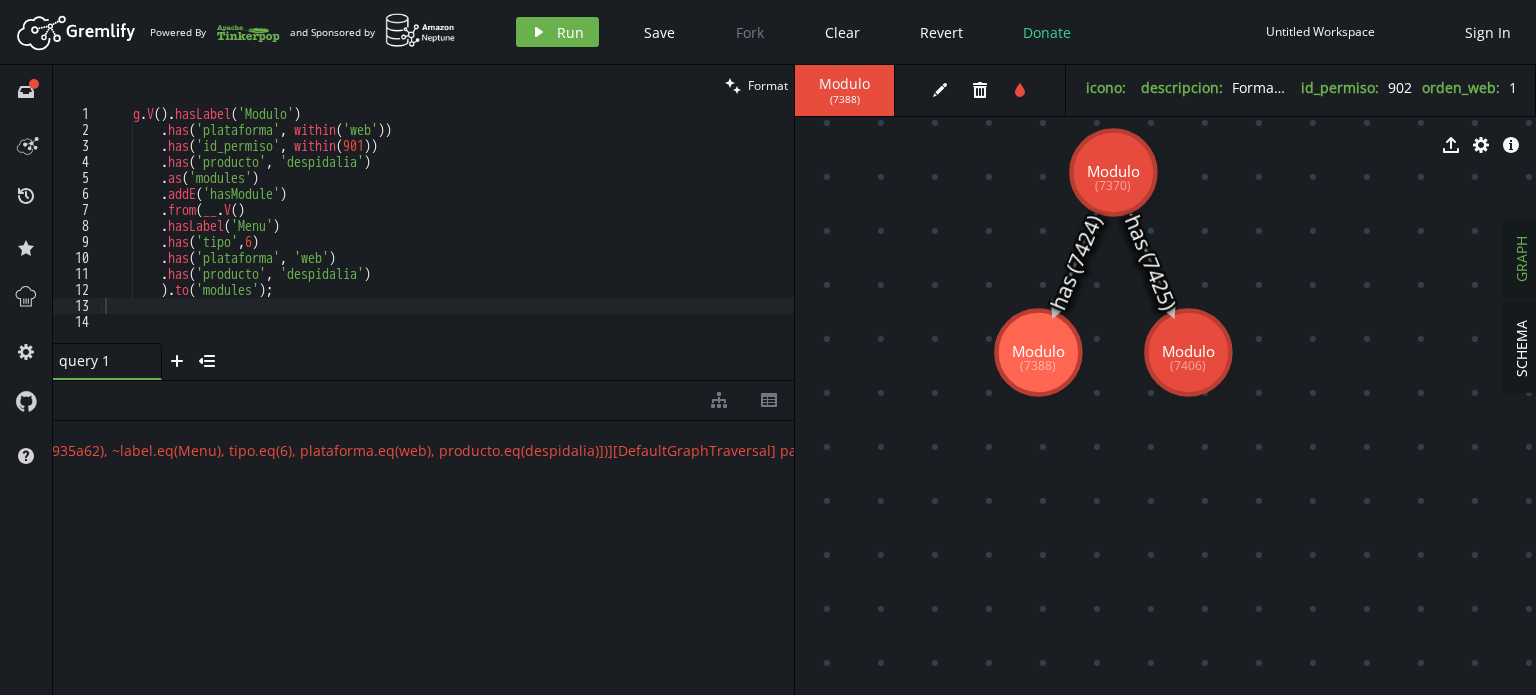 click on "diagram-tree th" at bounding box center (423, 401) 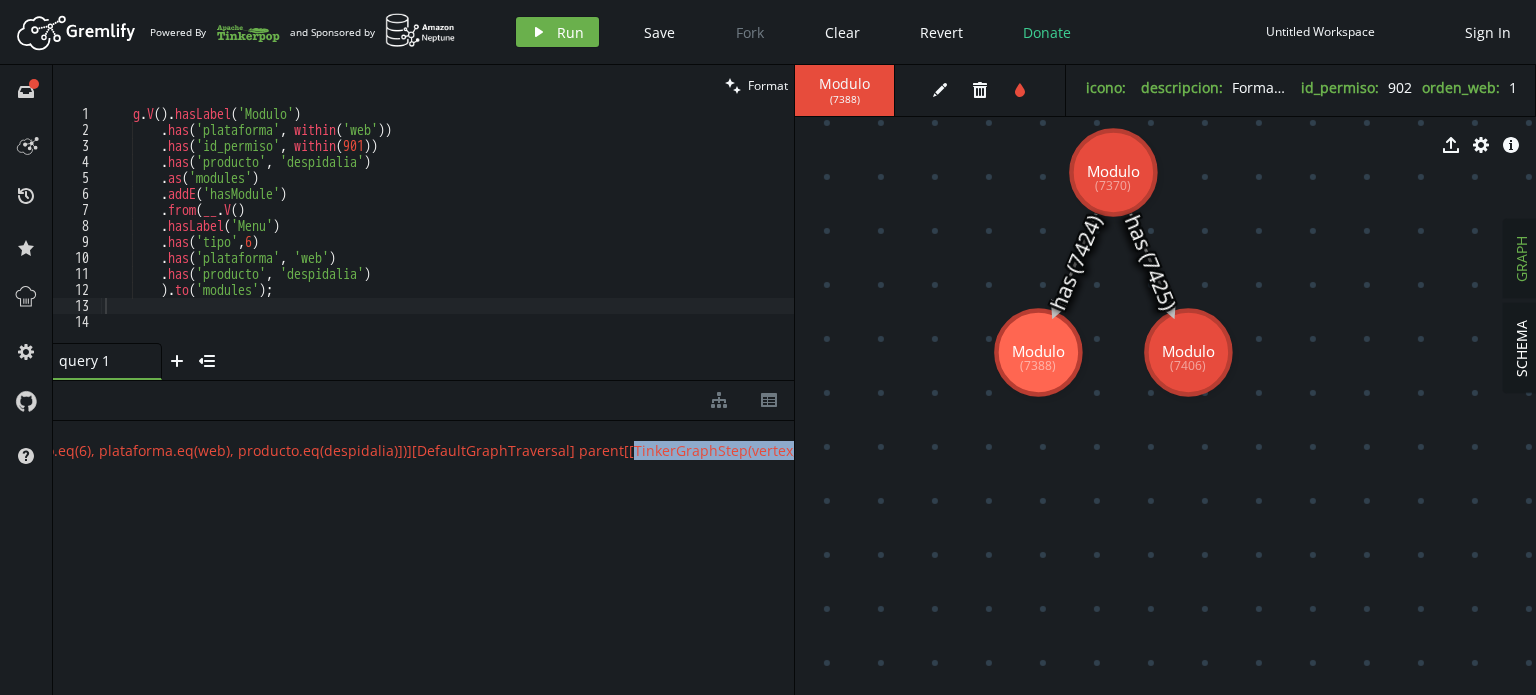 drag, startPoint x: 767, startPoint y: 451, endPoint x: 792, endPoint y: 455, distance: 25.317978 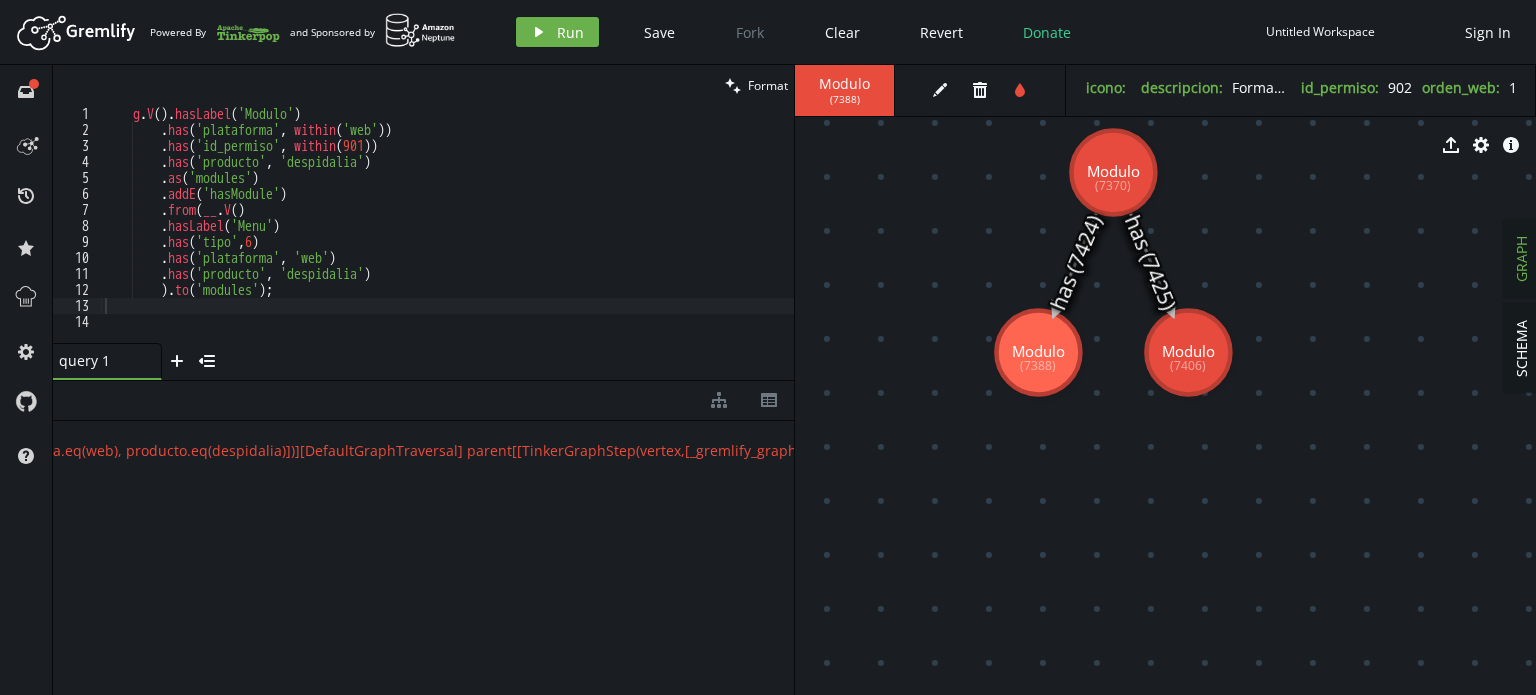 click on "{ " error " : " addE(hasModule) failed because the from() traversal (which should give a Vertex) failed with: The provided traverser does not map to a value: v[7370][TinkerVertex]->[TinkerGraphStep(vertex,[_gremlify_graph_id.eq(d6dbcf3060176379a55209d67e66fb3154ea8a44b977384f600aac8bfa935a62), ~label.eq(Menu), tipo.eq(6), plataforma.eq(web), producto.eq(despidalia)])][DefaultGraphTraversal] parent[[TinkerGraphStep(vertex,[_gremlify_graph_id.eq(d6dbcf3060176379a55209d67e66fb3154ea8a44b977384f600aac8bfa935a62), ~label.eq(Modulo), plataforma.within([web]), id_permiso.within([901]), producto.eq(despidalia)])@[modules], AddEdgeStep({label=[hasModule], ~from=[[TinkerGraphStep(vertex,[_gremlify_graph_id.eq(d6dbcf3060176379a55209d67e66fb3154ea8a44b977384f600aac8bfa935a62), ~label.eq(Menu), tipo.eq(6), plataforma.eq(web), producto.eq(despidalia)])]], ~to=[[SelectOneStep(last,modules,null)]]})]] " }" at bounding box center [423, 553] 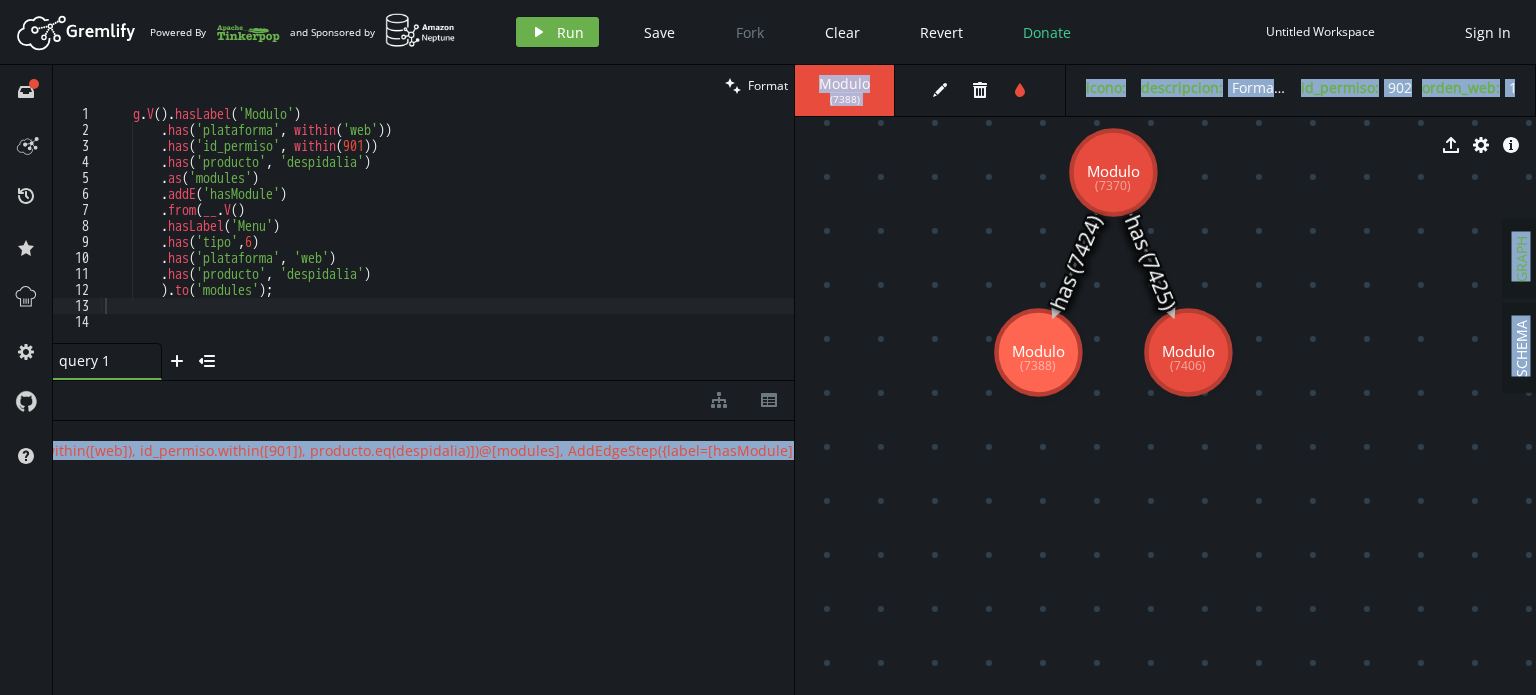 scroll, scrollTop: 0, scrollLeft: 5365, axis: horizontal 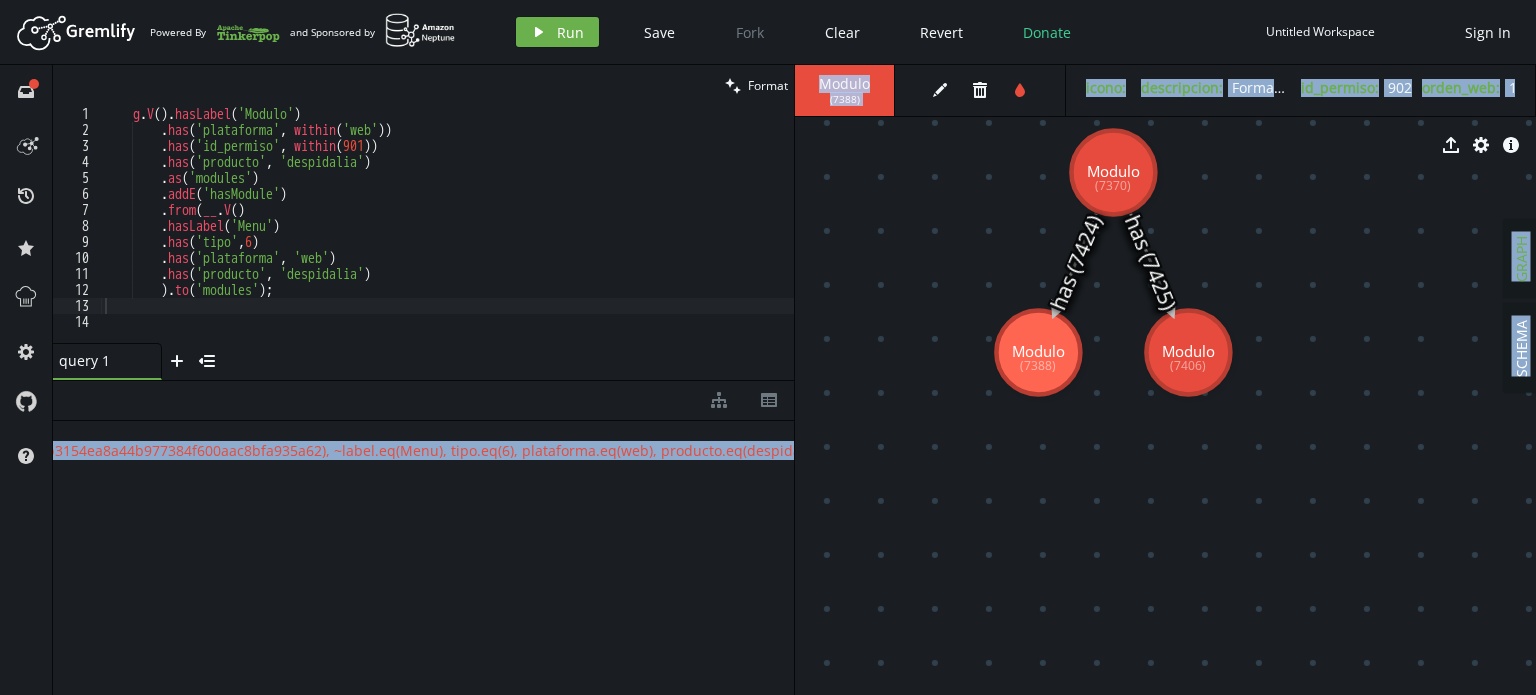 drag, startPoint x: 694, startPoint y: 454, endPoint x: 932, endPoint y: 454, distance: 238 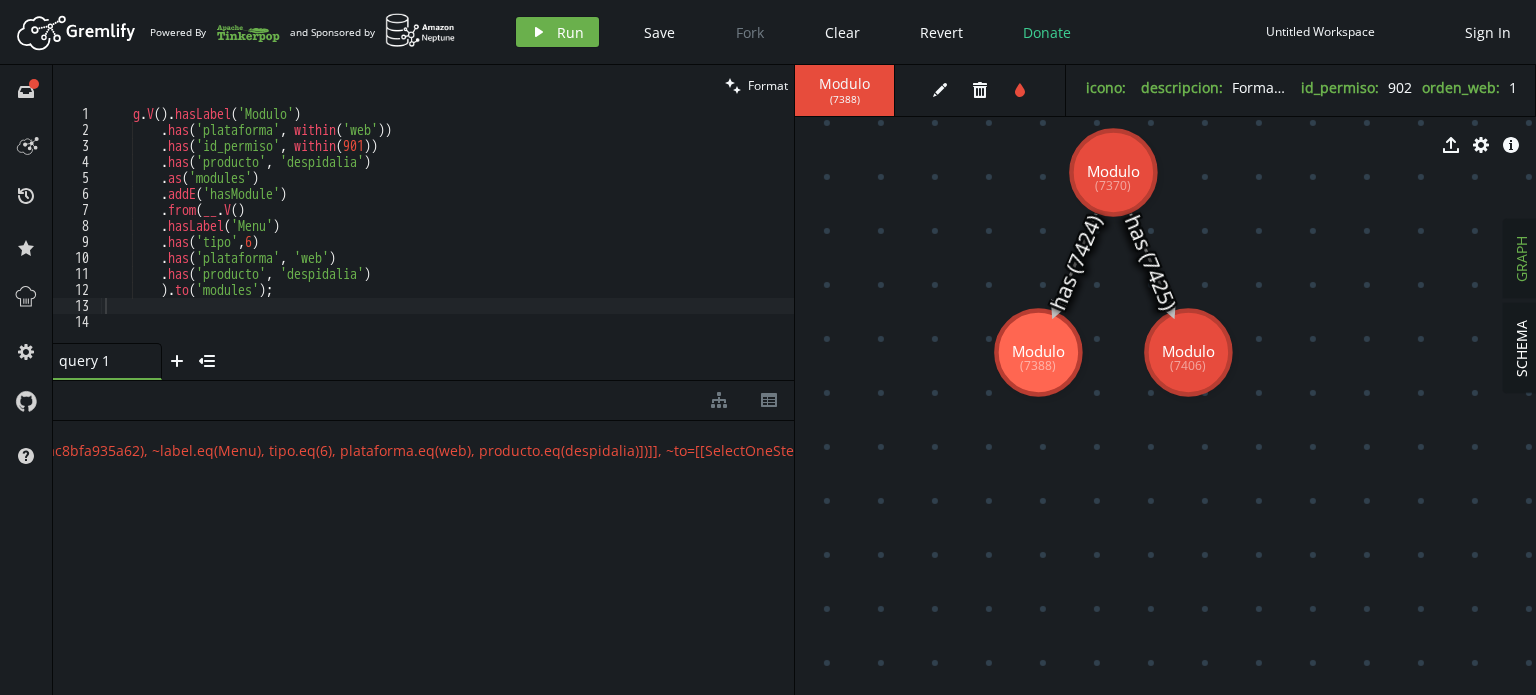 click on "{ " error " : " addE(hasModule) failed because the from() traversal (which should give a Vertex) failed with: The provided traverser does not map to a value: v[7370][TinkerVertex]->[TinkerGraphStep(vertex,[_gremlify_graph_id.eq(d6dbcf3060176379a55209d67e66fb3154ea8a44b977384f600aac8bfa935a62), ~label.eq(Menu), tipo.eq(6), plataforma.eq(web), producto.eq(despidalia)])][DefaultGraphTraversal] parent[[TinkerGraphStep(vertex,[_gremlify_graph_id.eq(d6dbcf3060176379a55209d67e66fb3154ea8a44b977384f600aac8bfa935a62), ~label.eq(Modulo), plataforma.within([web]), id_permiso.within([901]), producto.eq(despidalia)])@[modules], AddEdgeStep({label=[hasModule], ~from=[[TinkerGraphStep(vertex,[_gremlify_graph_id.eq(d6dbcf3060176379a55209d67e66fb3154ea8a44b977384f600aac8bfa935a62), ~label.eq(Menu), tipo.eq(6), plataforma.eq(web), producto.eq(despidalia)])]], ~to=[[SelectOneStep(last,modules,null)]]})]] " }" at bounding box center (423, 553) 